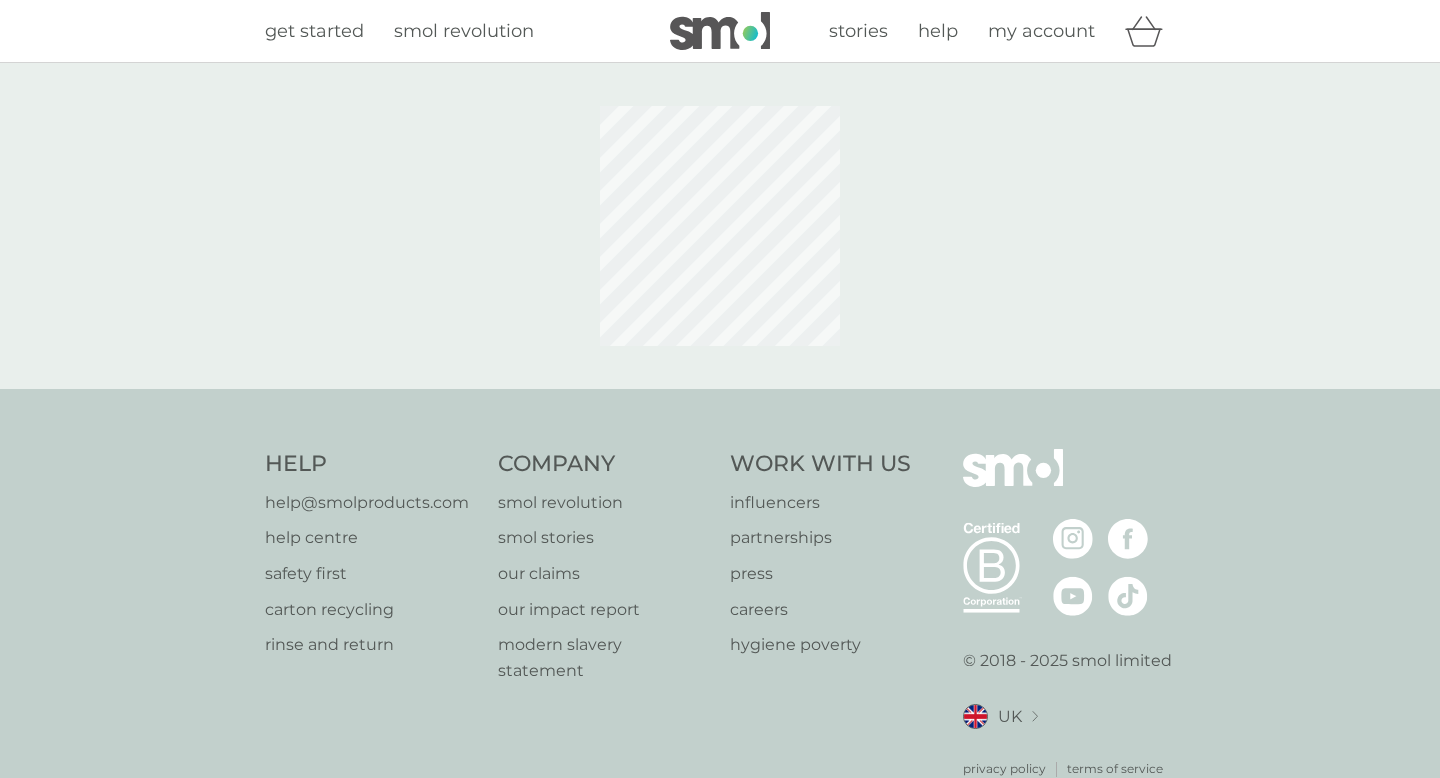 scroll, scrollTop: 0, scrollLeft: 0, axis: both 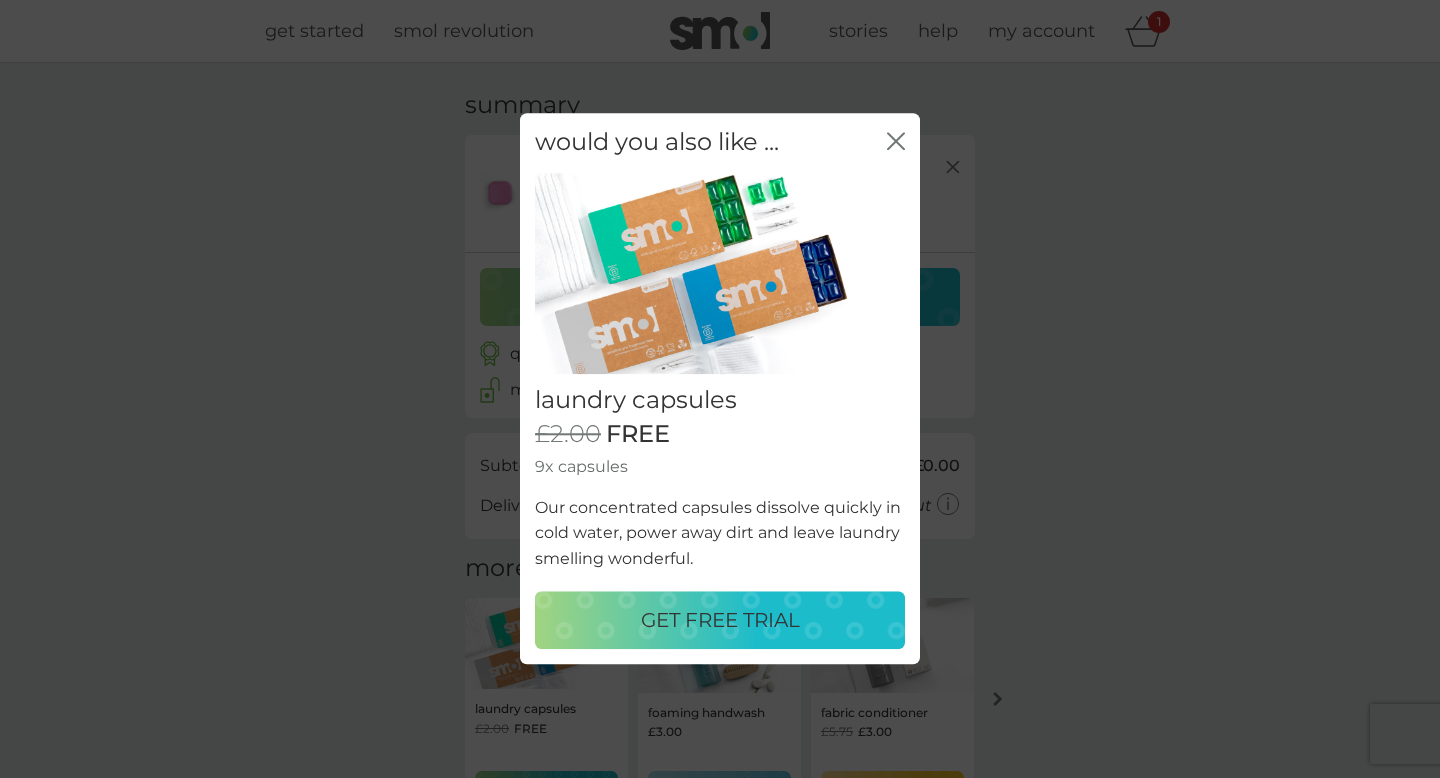click 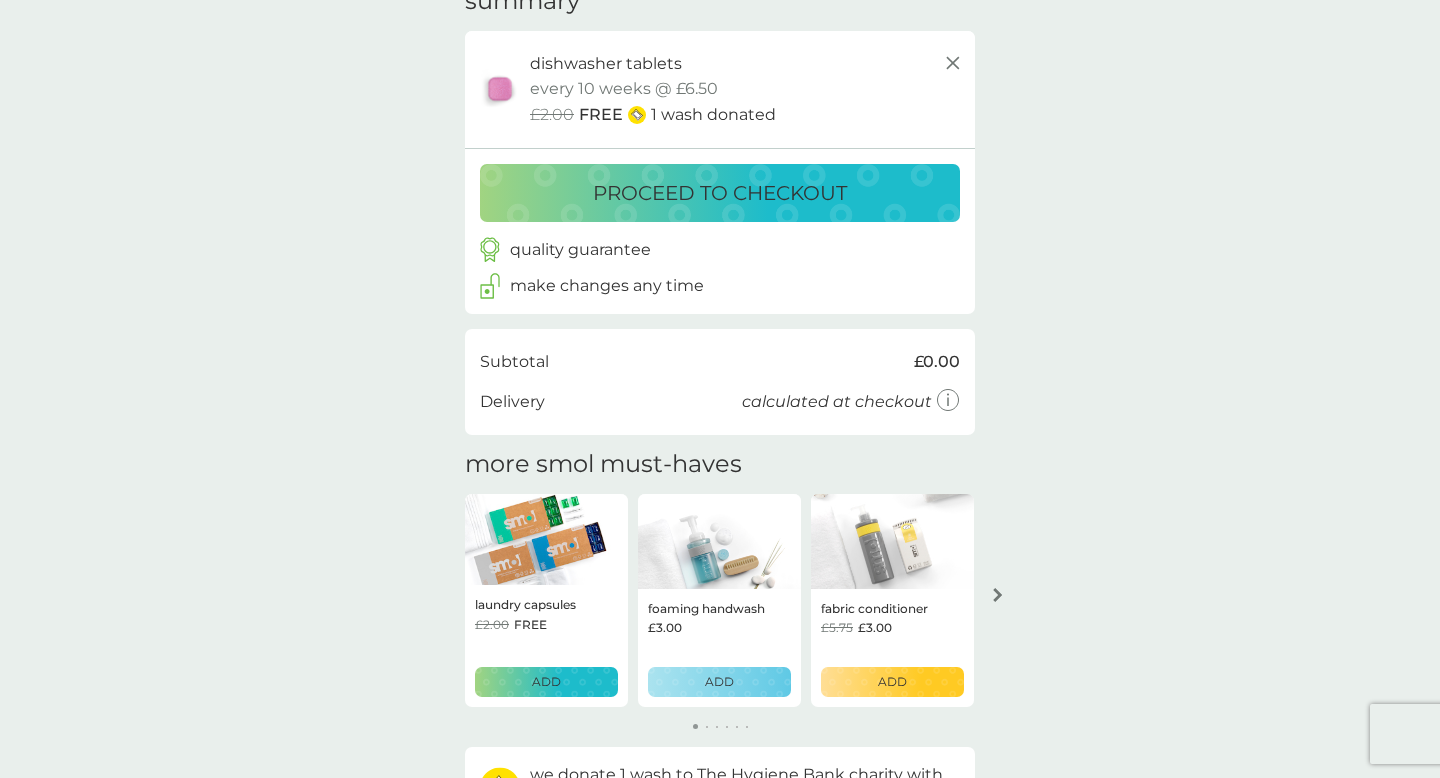 scroll, scrollTop: 108, scrollLeft: 0, axis: vertical 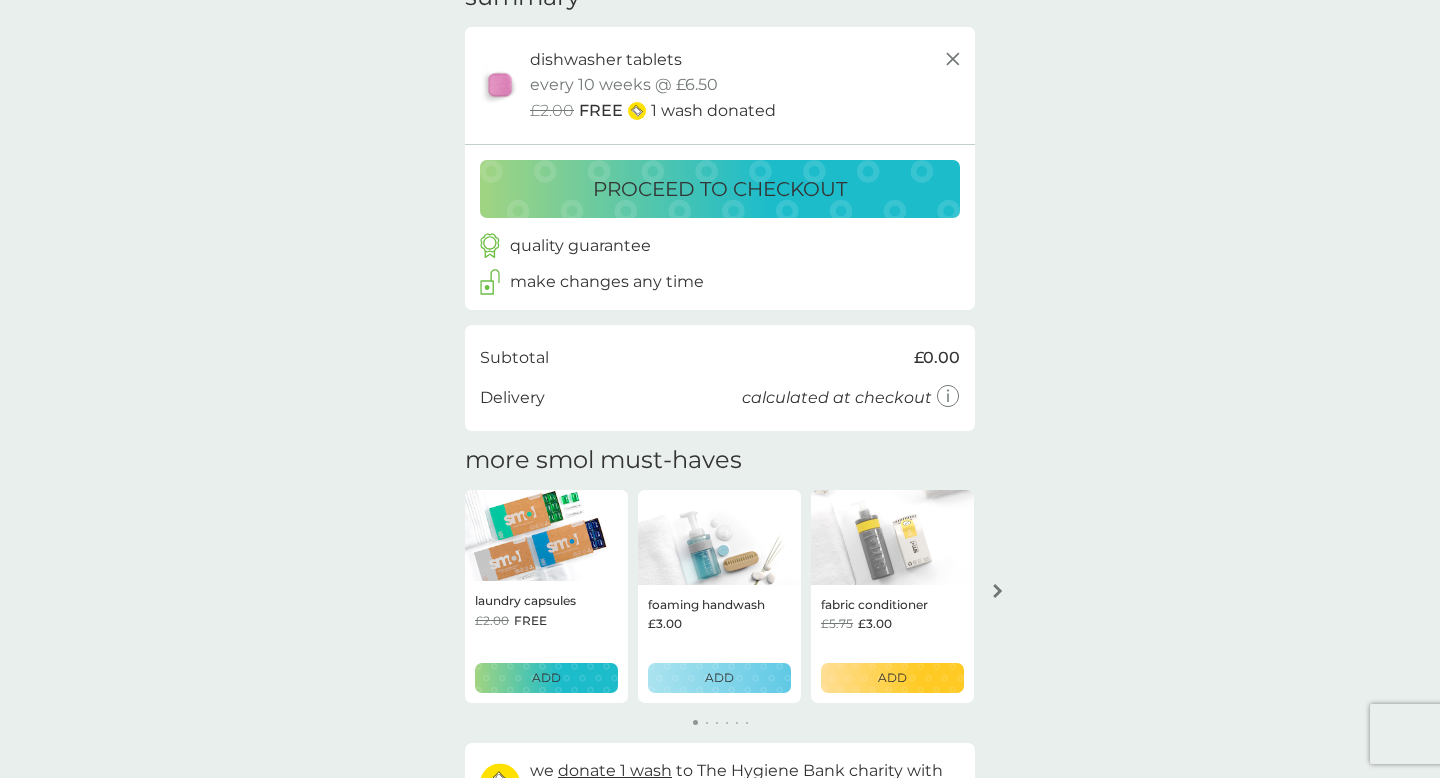 click on "ADD" at bounding box center [546, 677] 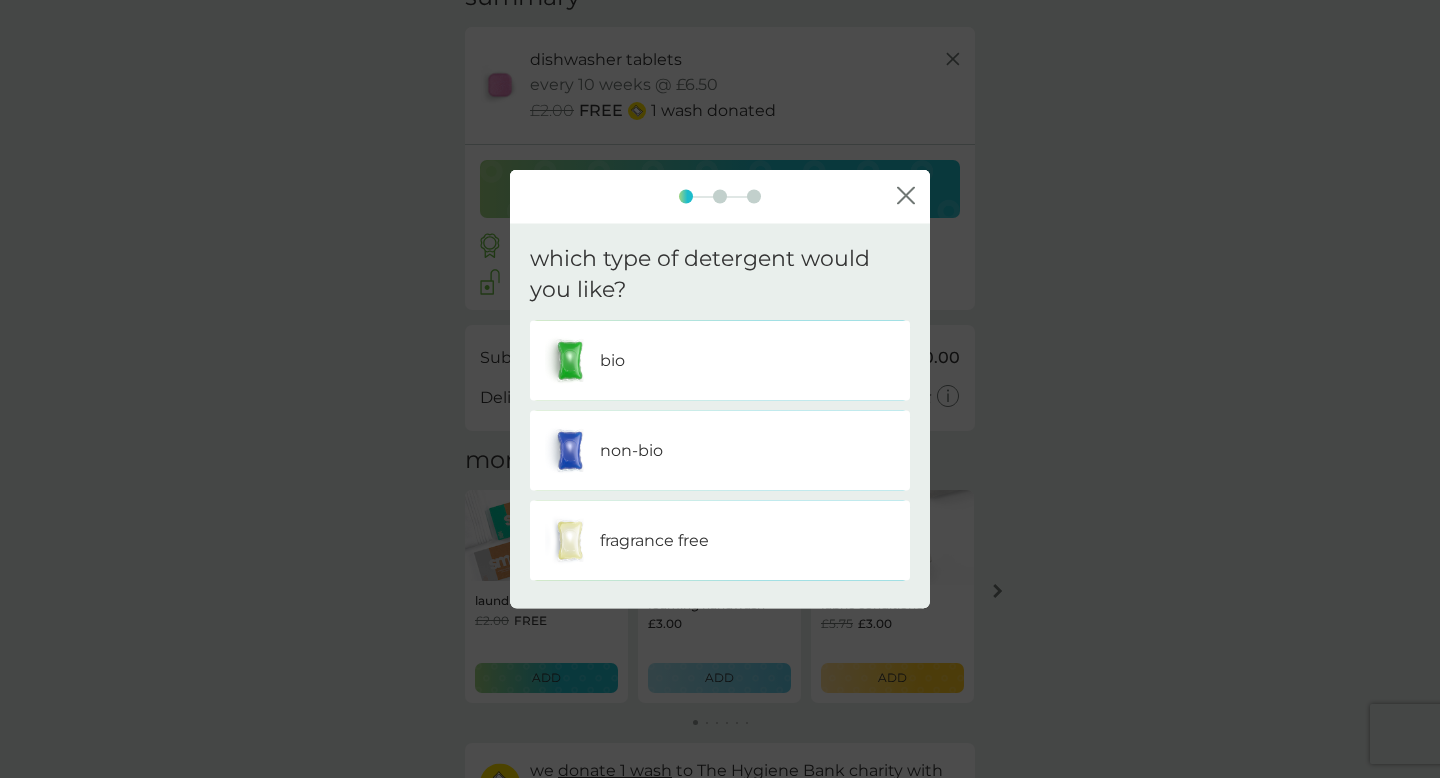 click on "bio" at bounding box center [720, 360] 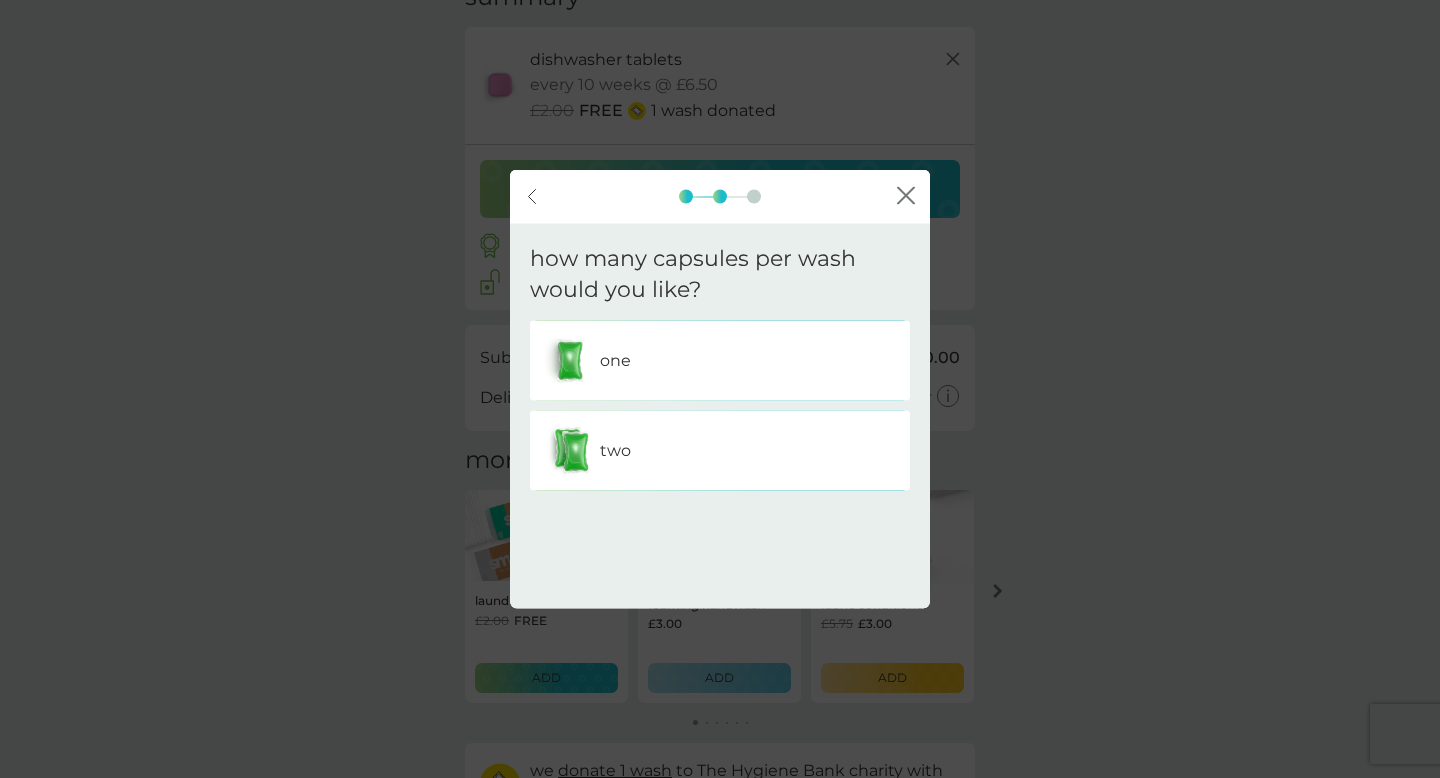 click on "two" at bounding box center (720, 450) 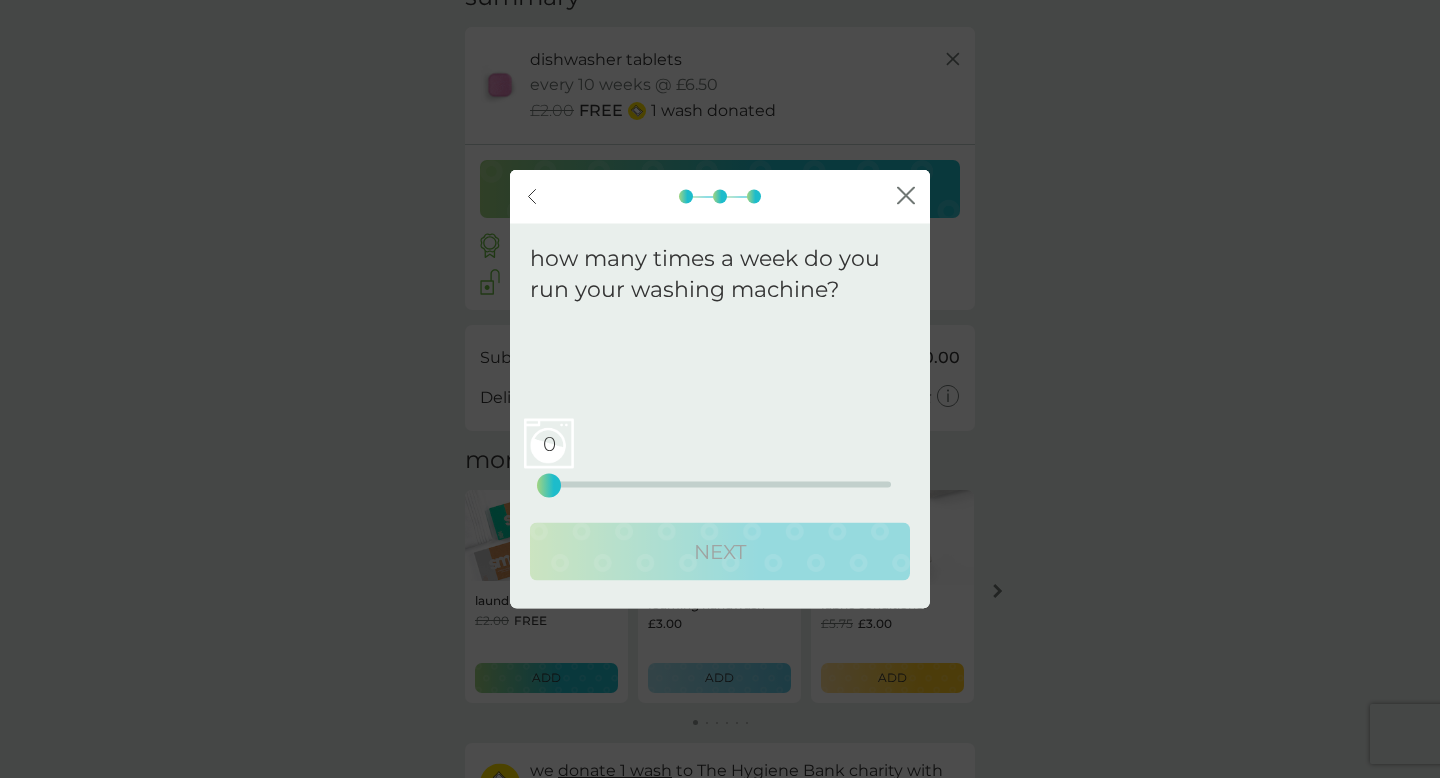 click on "0 0 12.5 25" at bounding box center (720, 456) 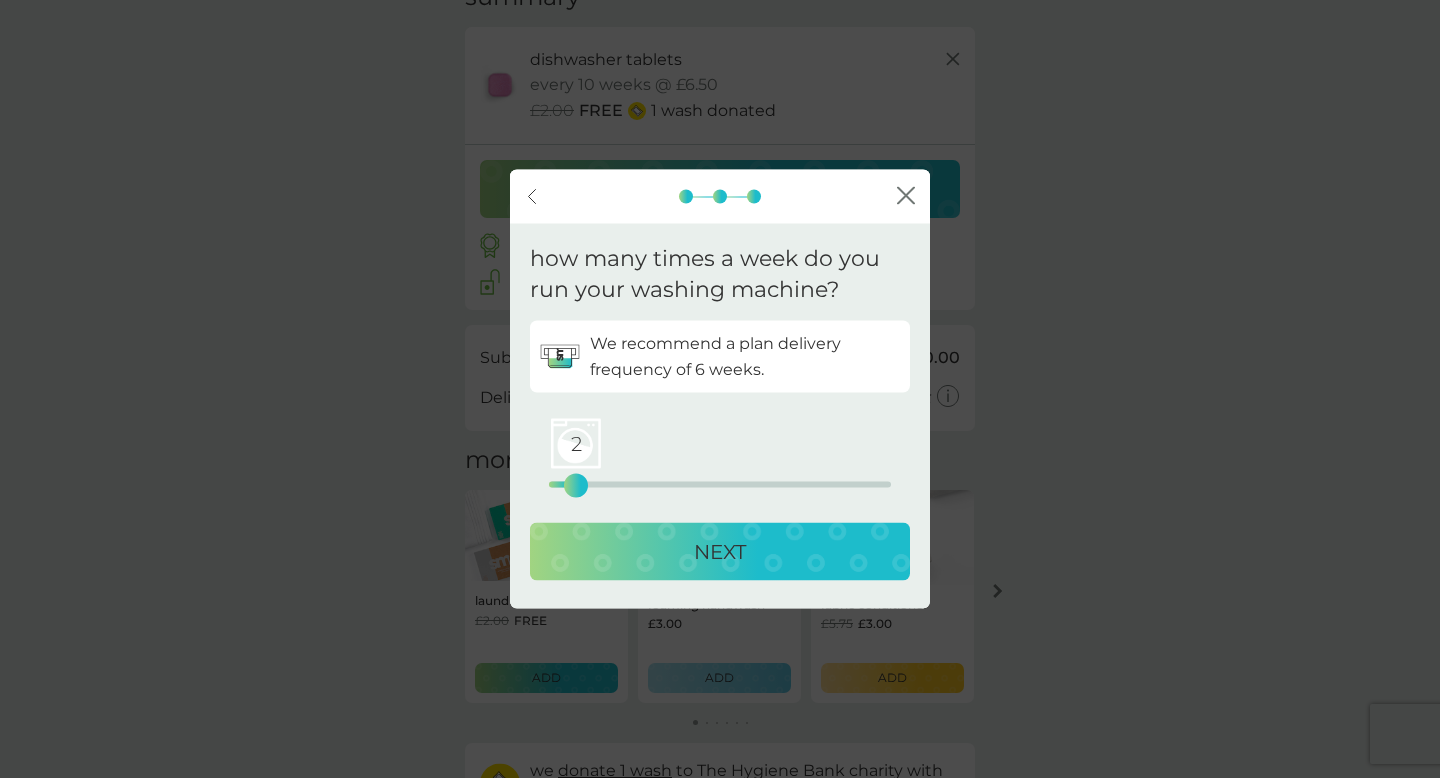 drag, startPoint x: 554, startPoint y: 481, endPoint x: 576, endPoint y: 482, distance: 22.022715 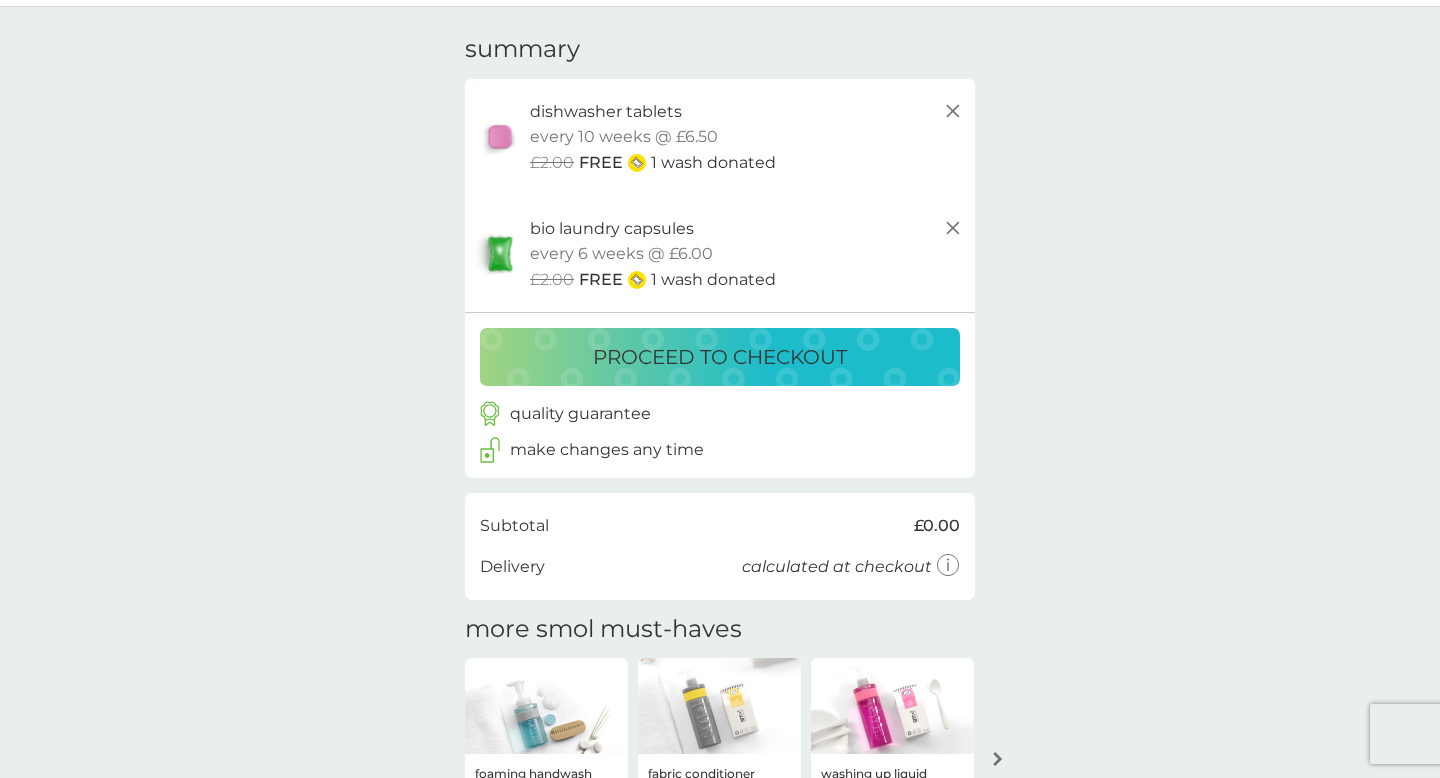 scroll, scrollTop: 0, scrollLeft: 0, axis: both 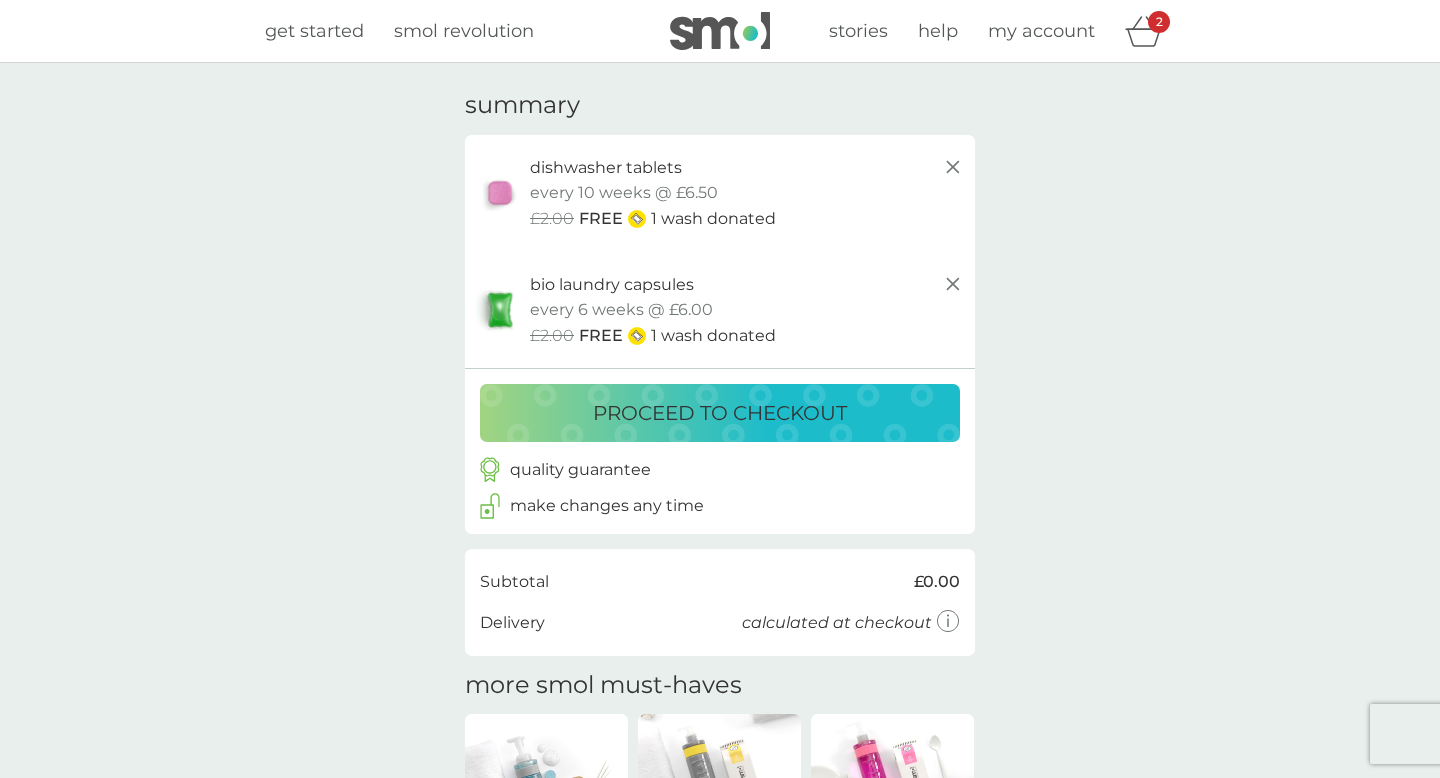 click on "proceed to checkout" at bounding box center (720, 413) 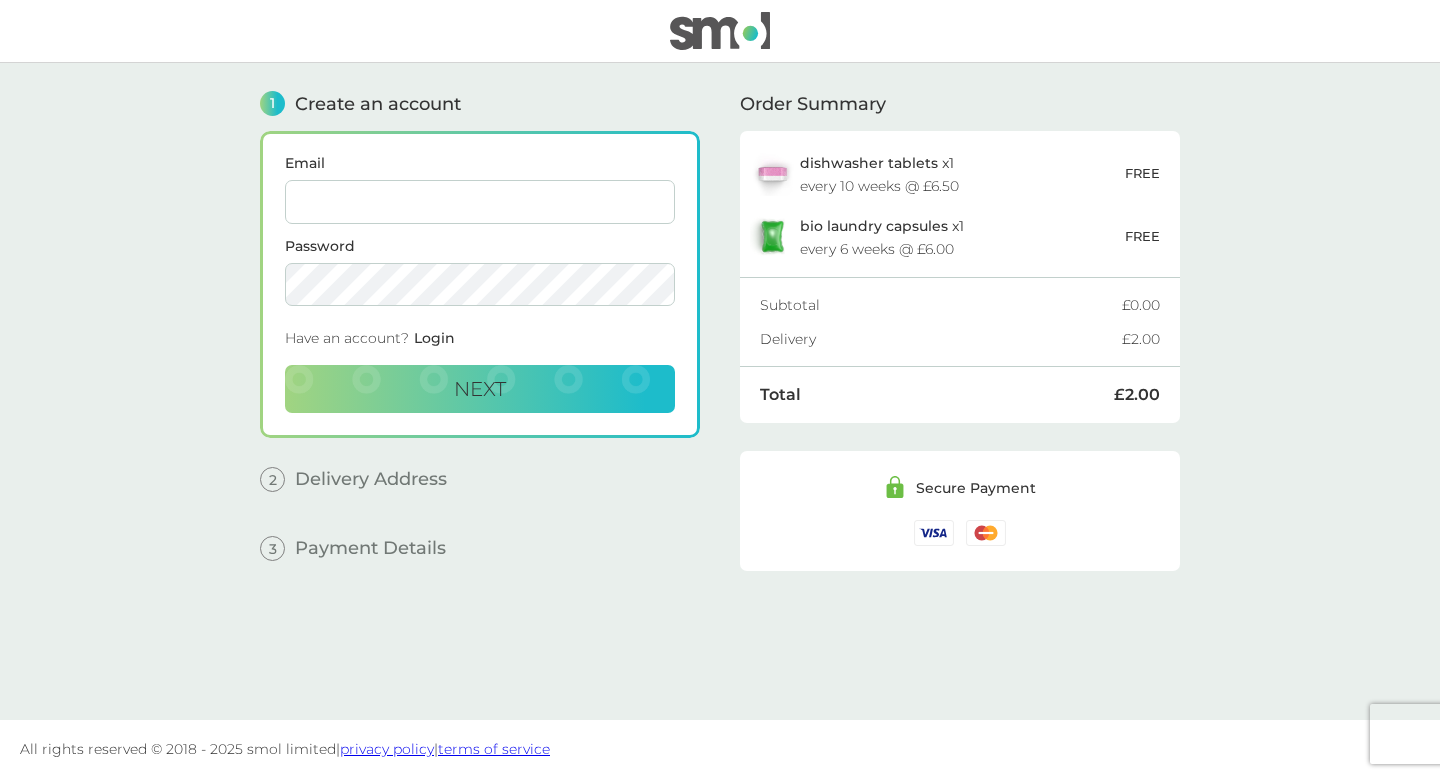 click on "Email" at bounding box center (480, 202) 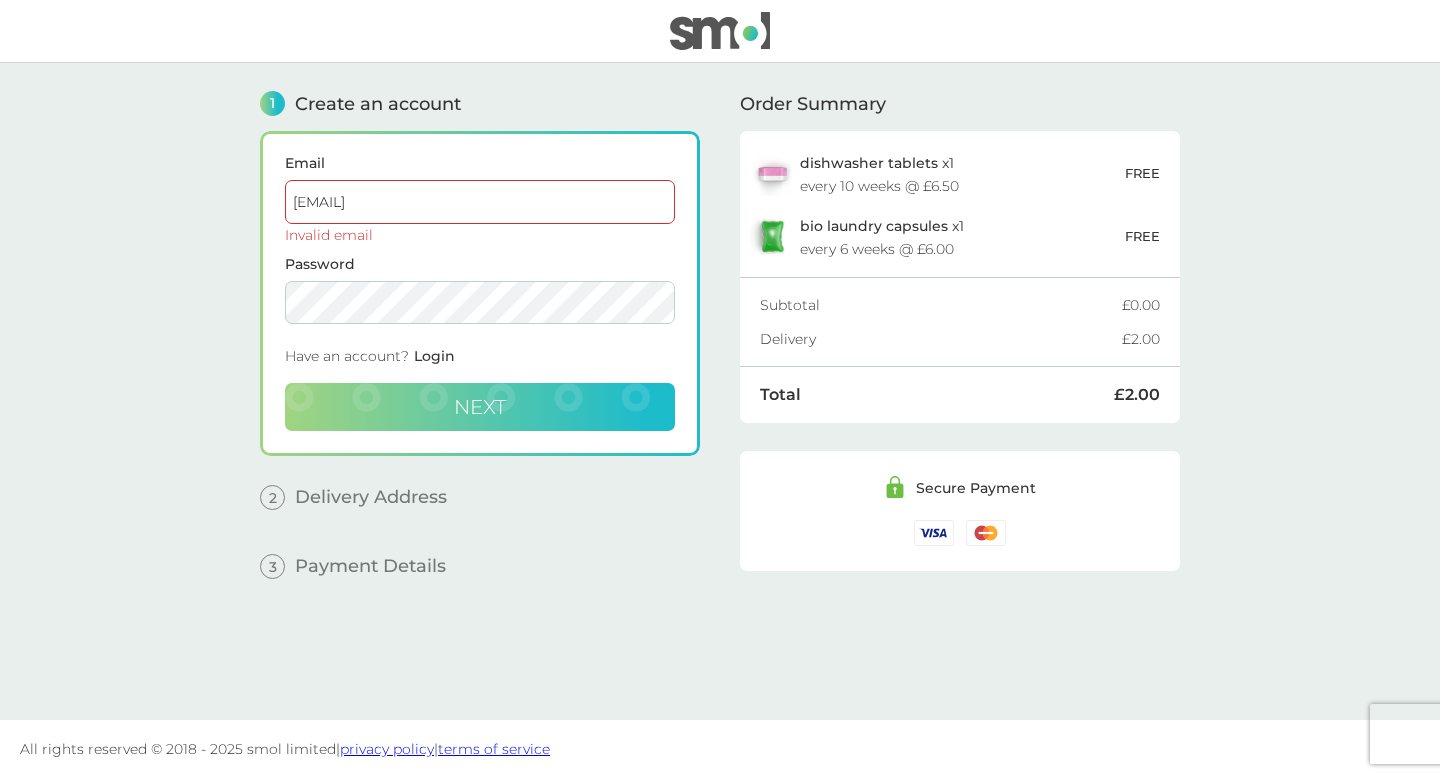 click on "Next" at bounding box center (480, 407) 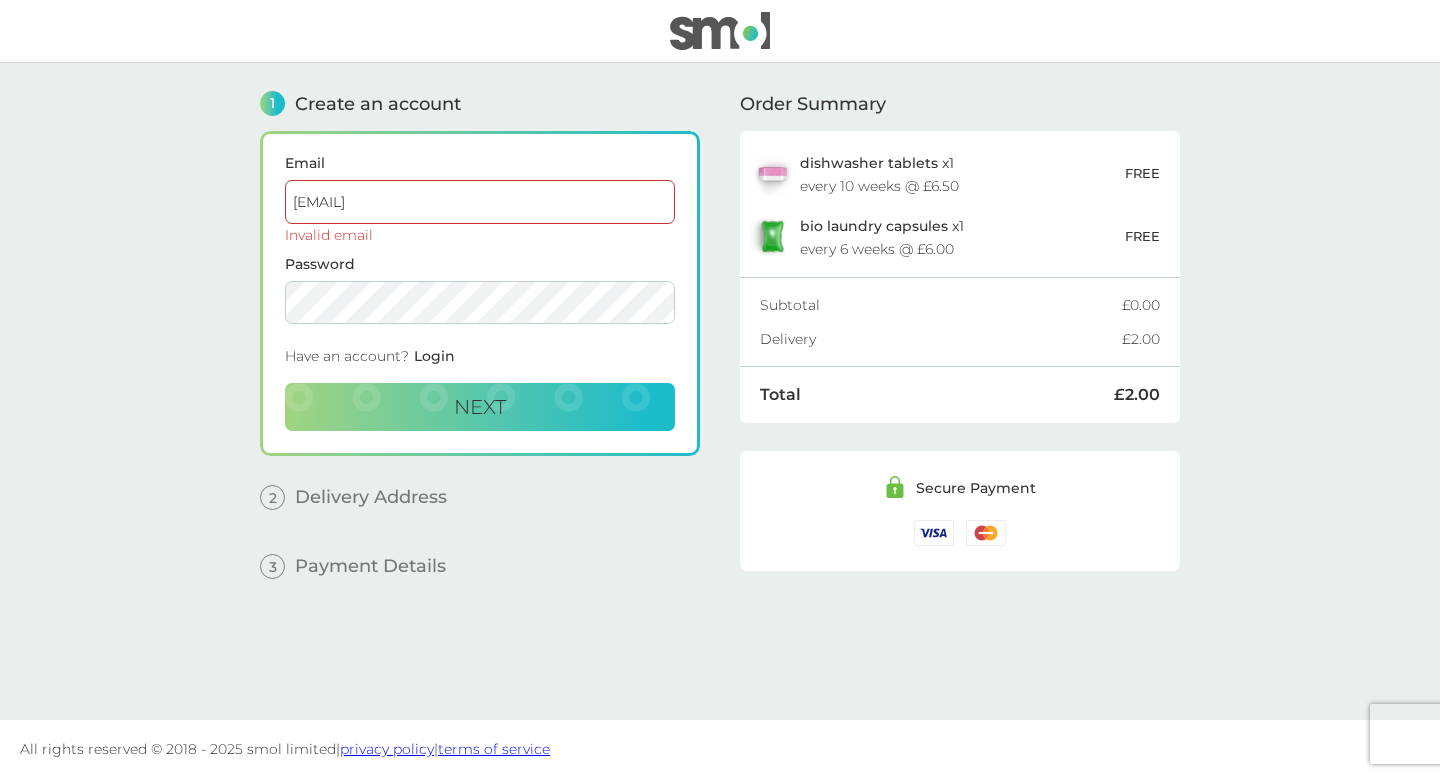 click on "[EMAIL]" at bounding box center [480, 202] 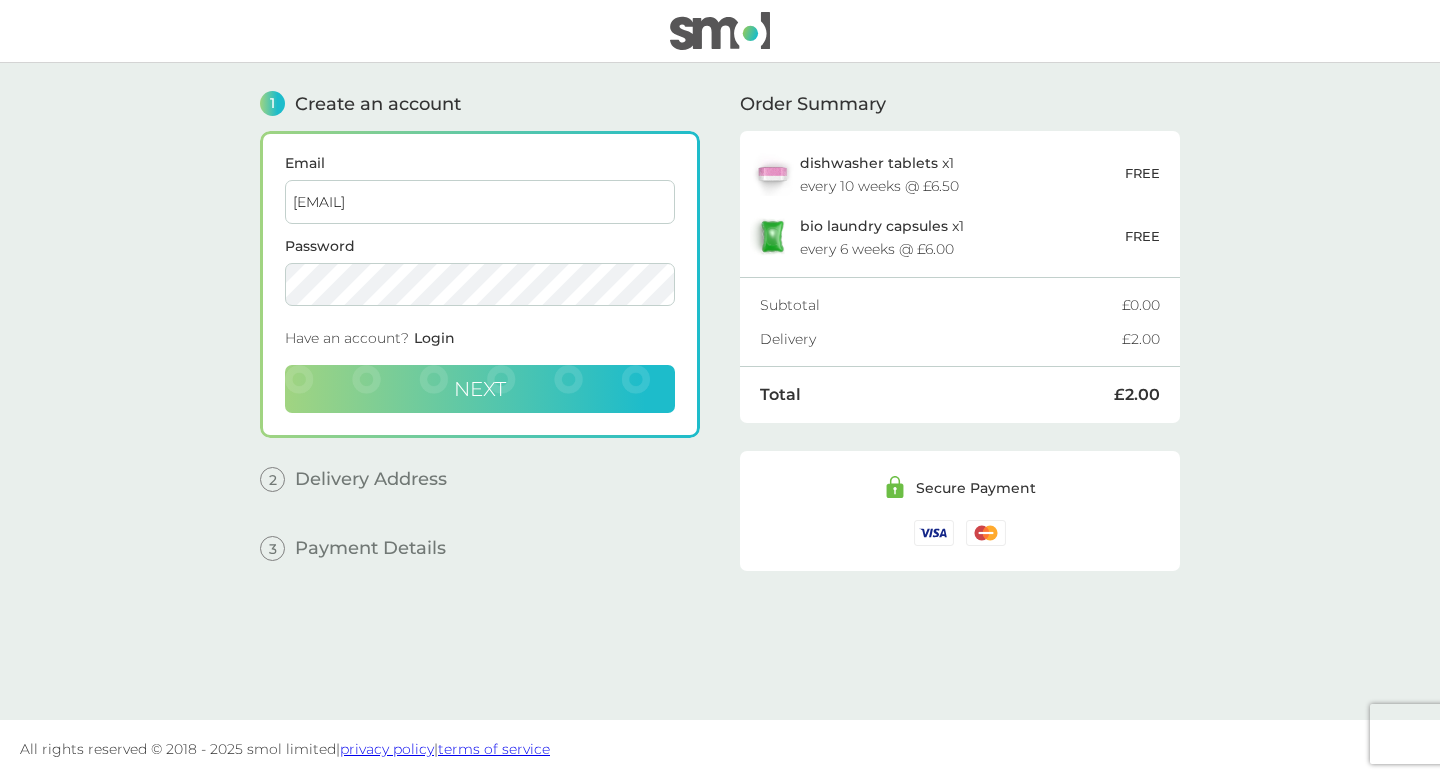 type on "[EMAIL]" 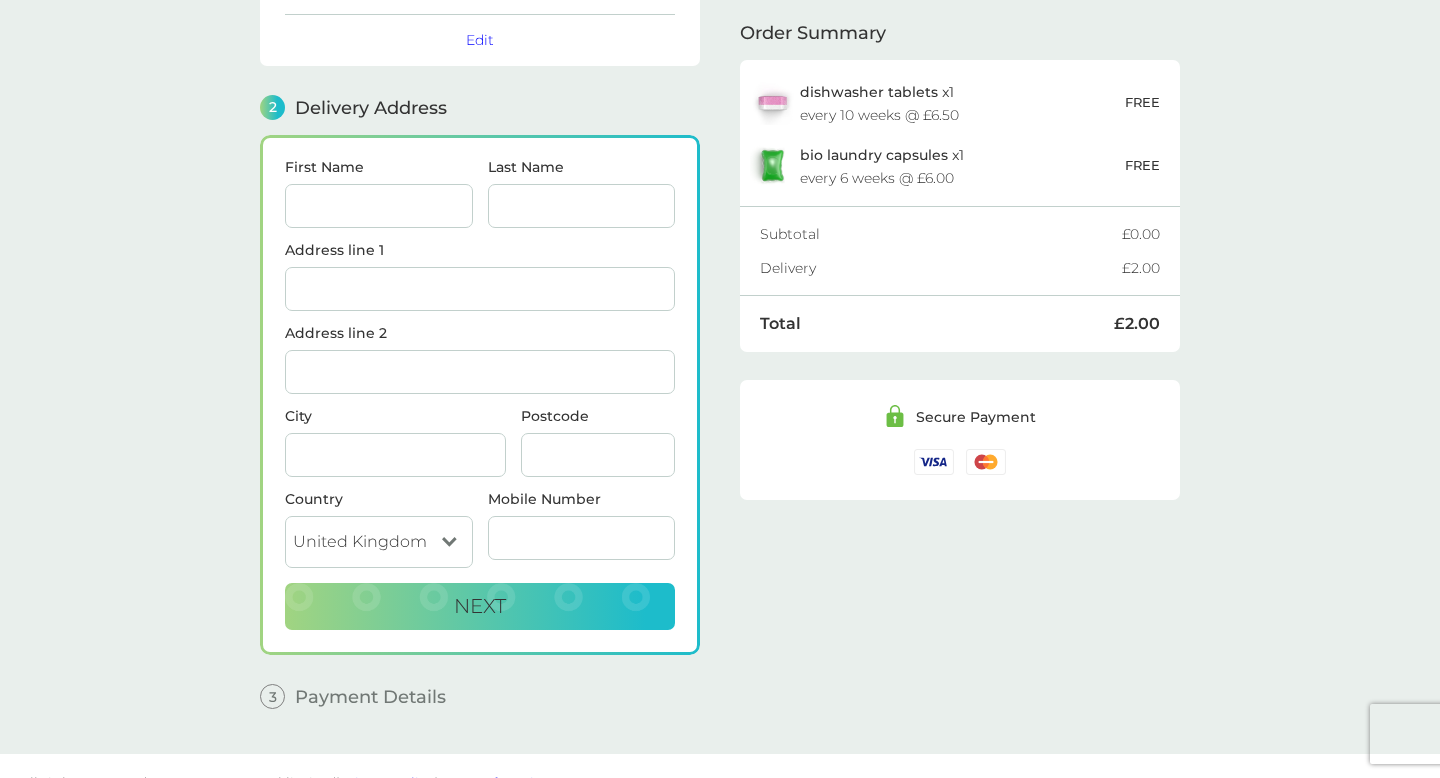 scroll, scrollTop: 210, scrollLeft: 0, axis: vertical 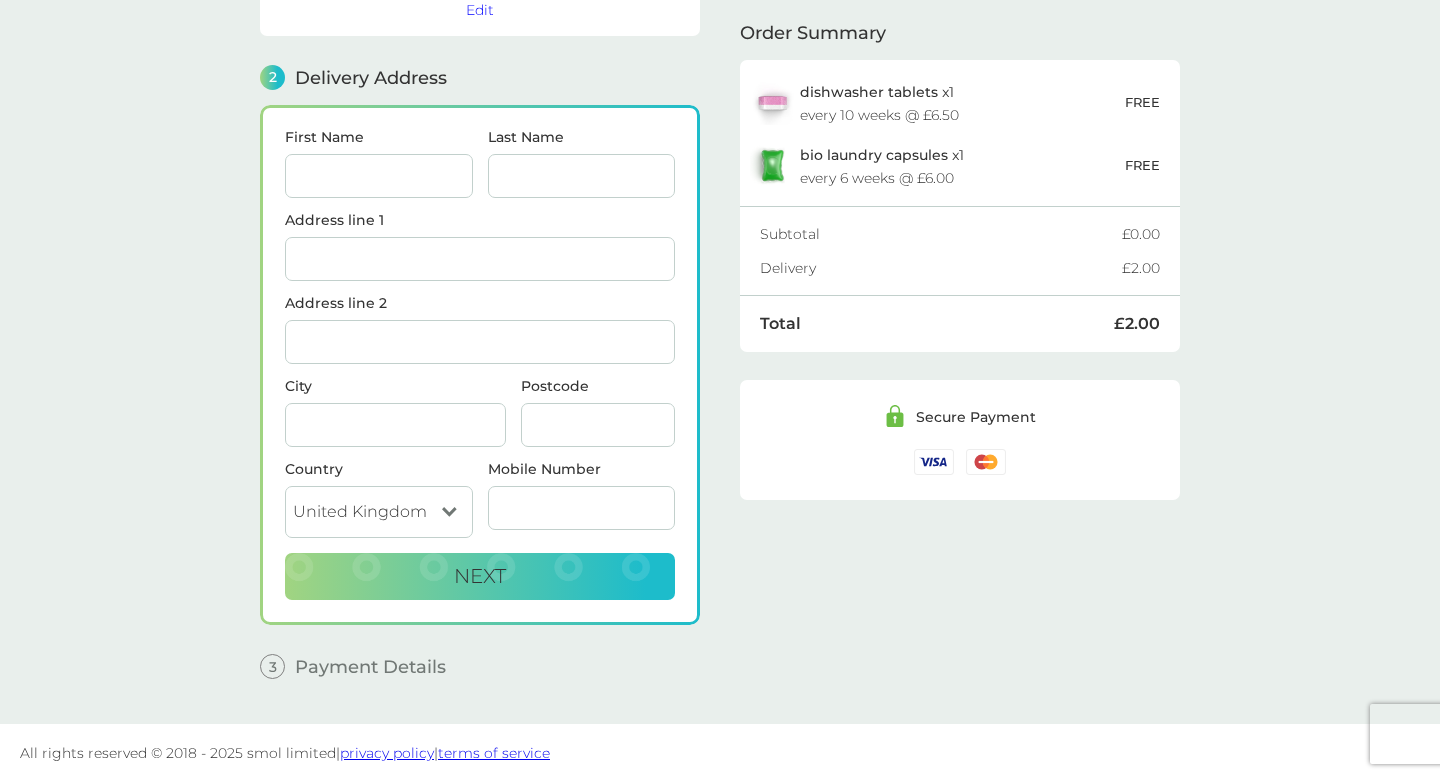 click on "First Name" at bounding box center [379, 176] 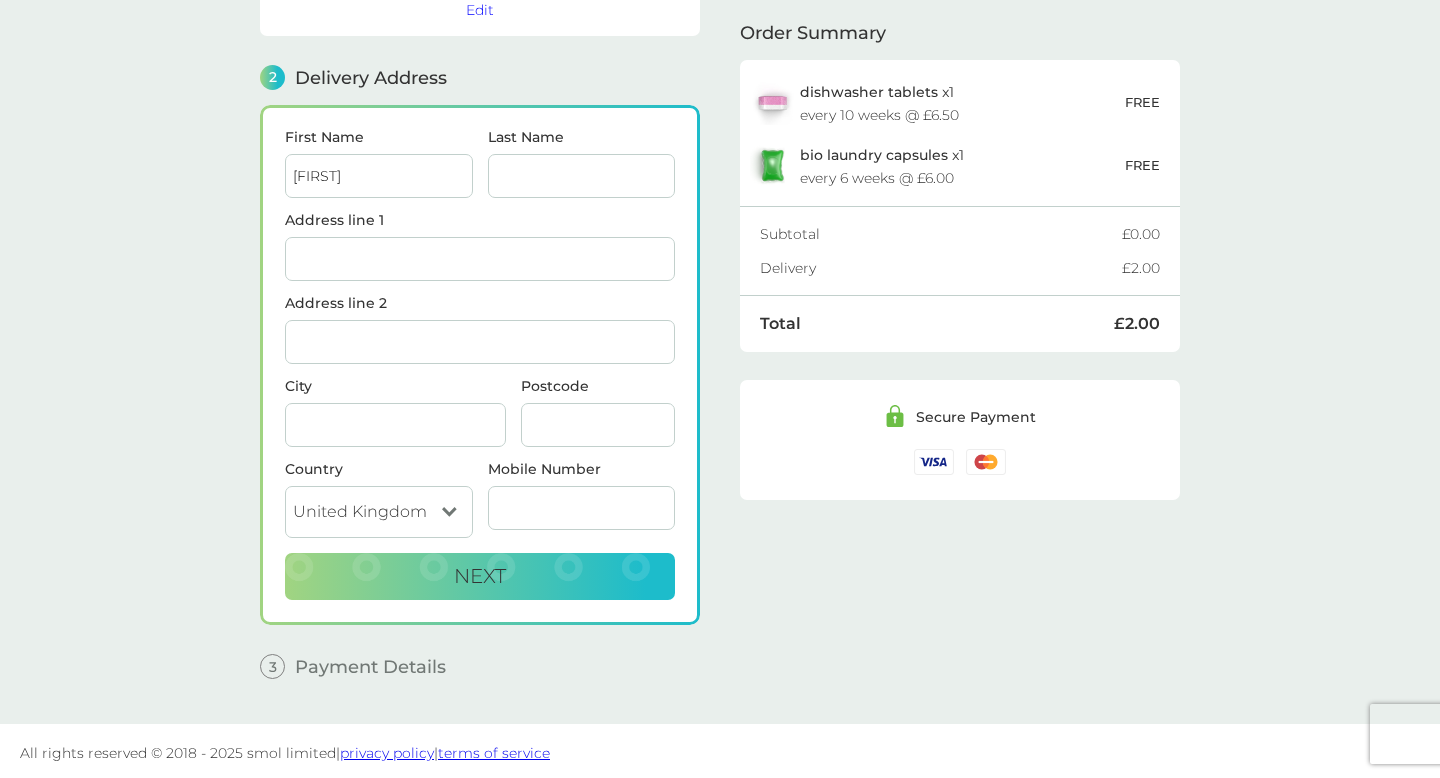 type on "[LAST]" 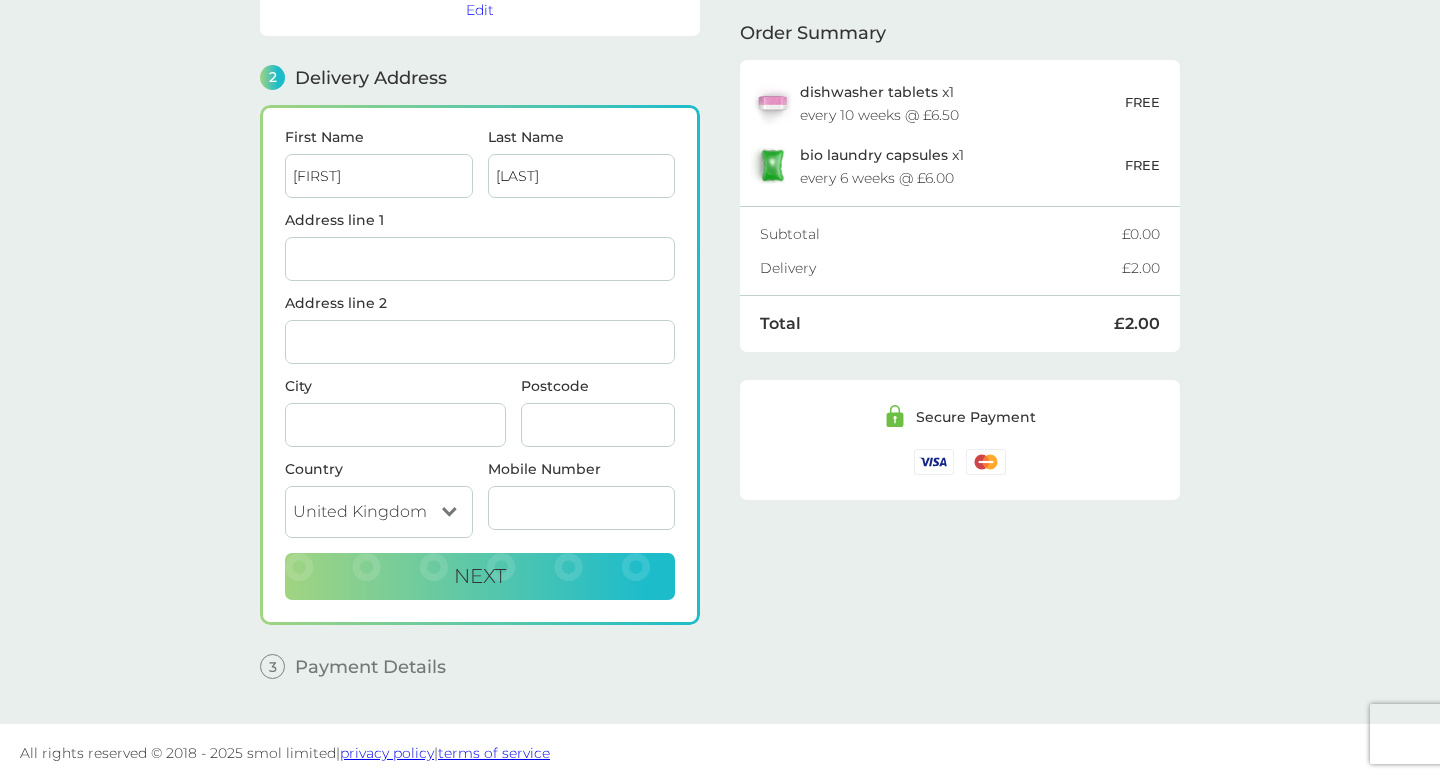 type on "[BUILDING_NAME]" 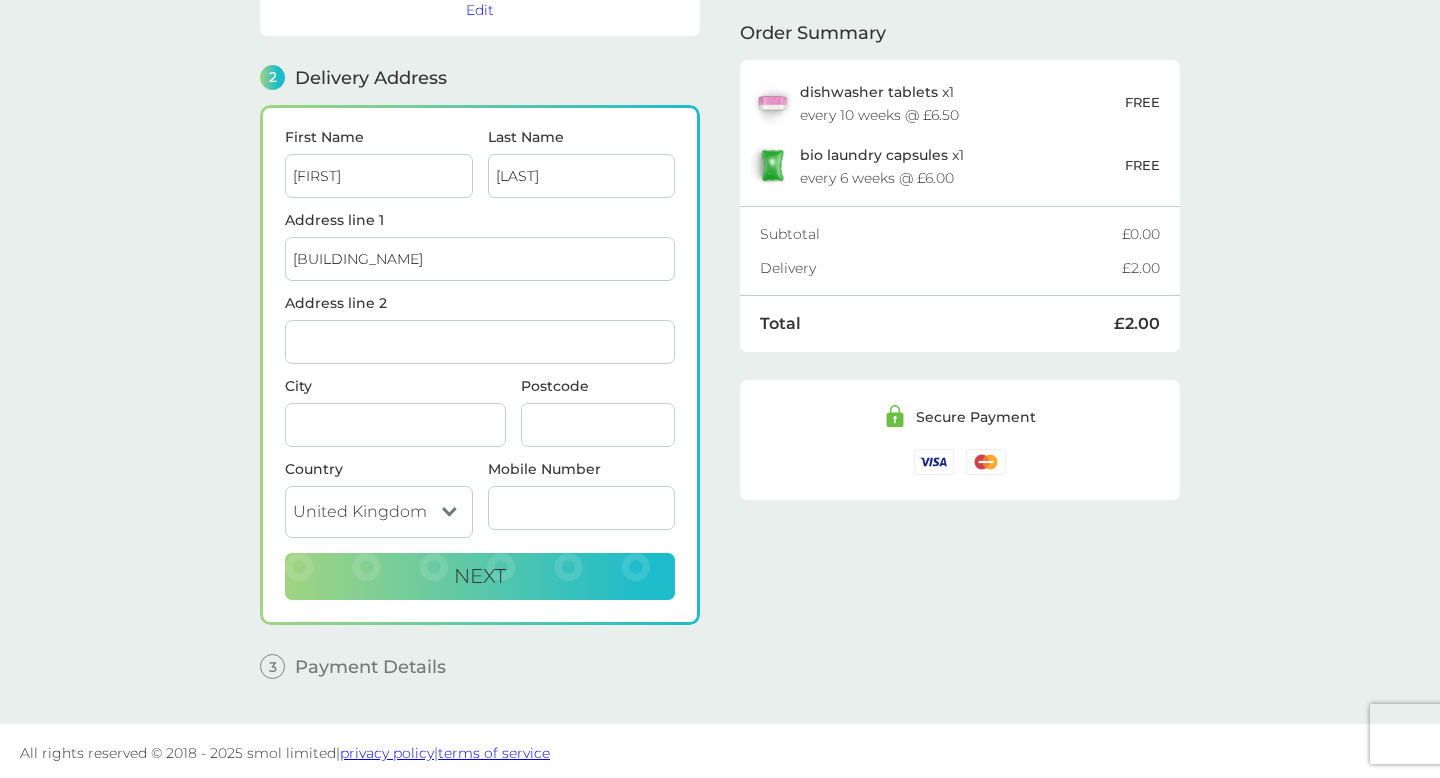 type on "[NUMBER] [STREET]" 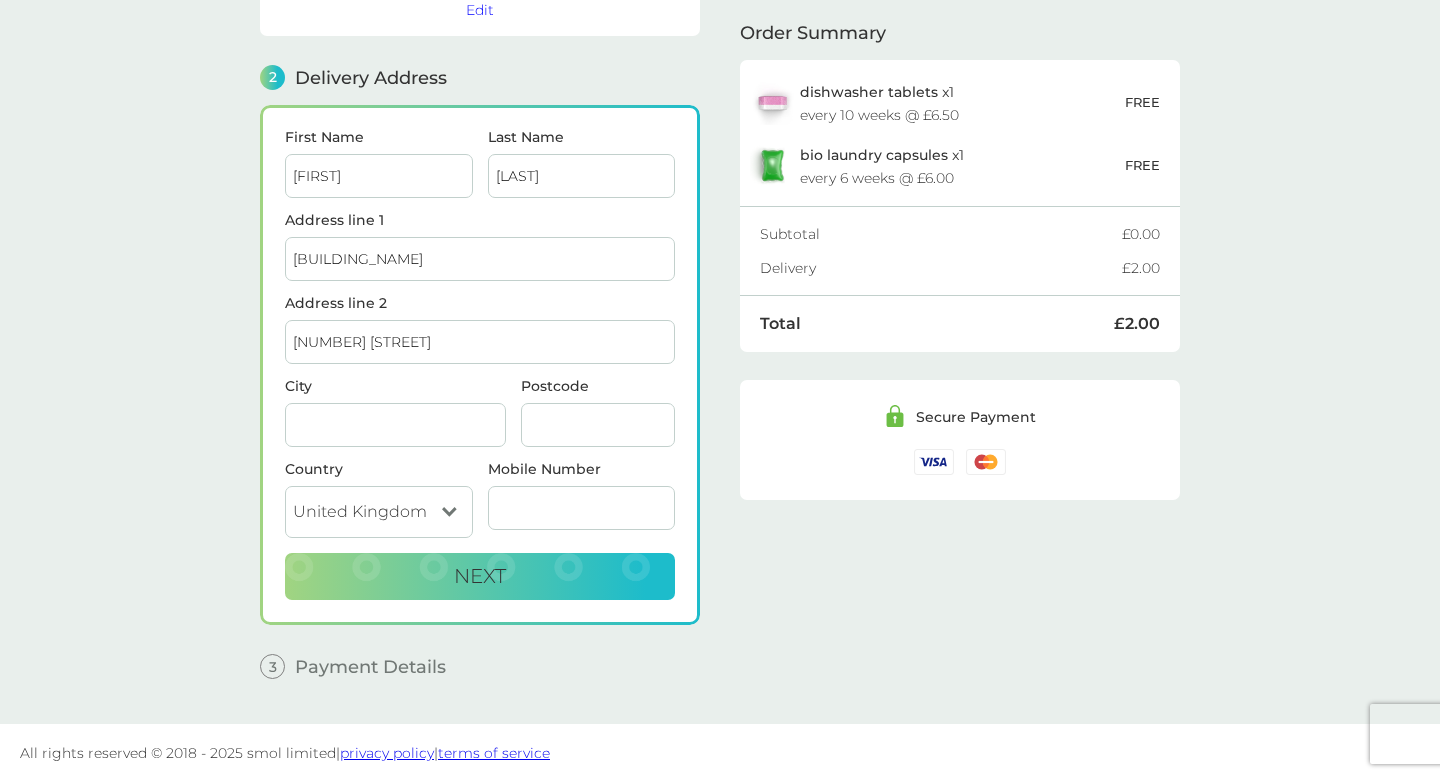 type on "London" 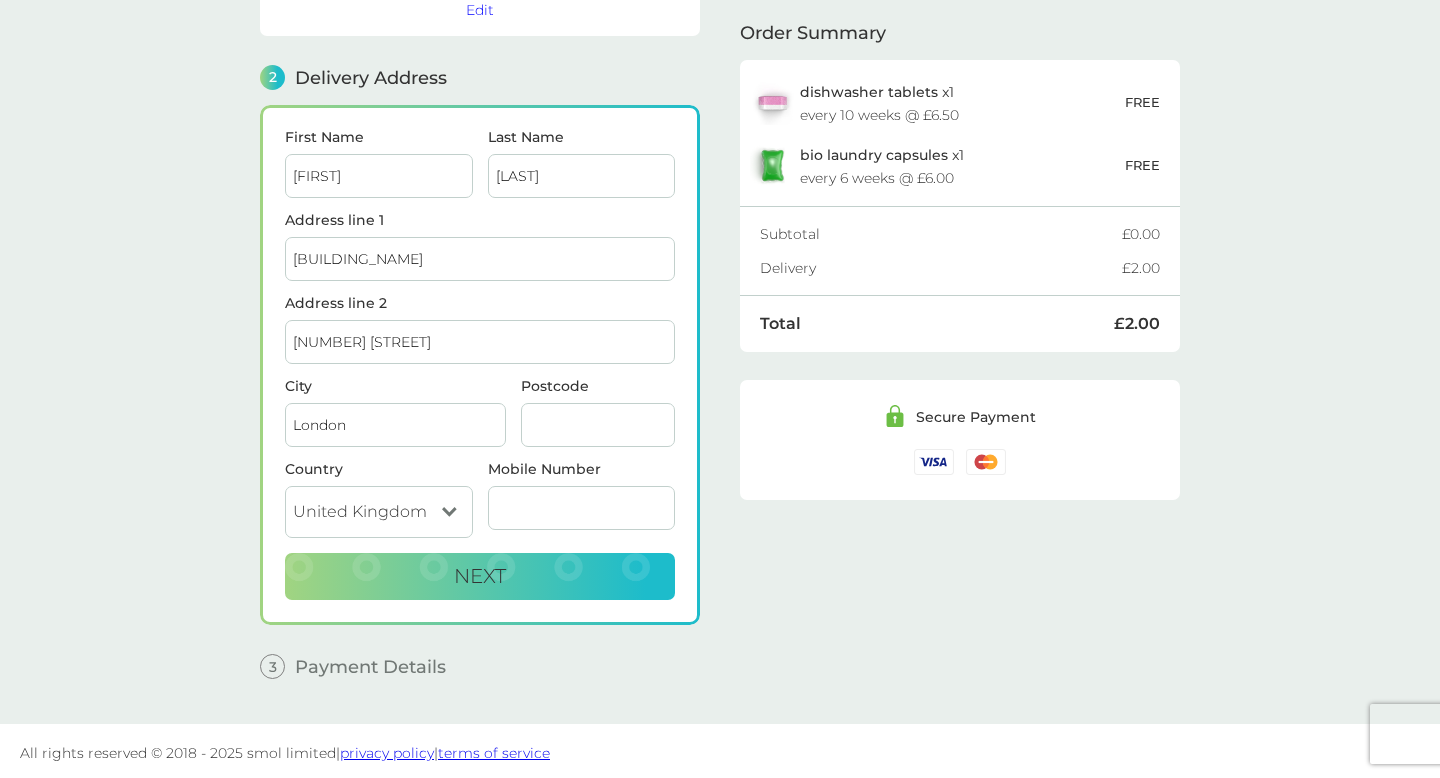 type on "[POSTCODE]" 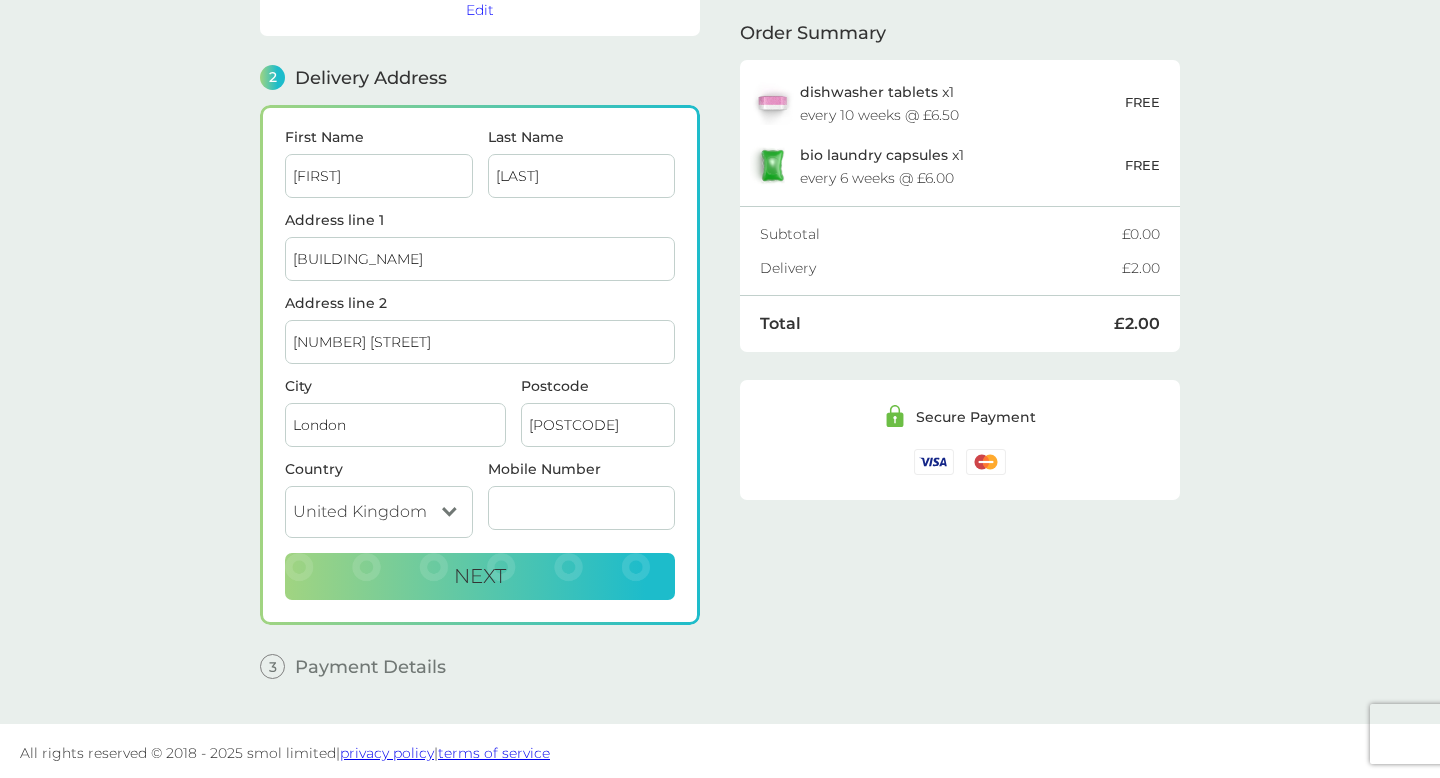 type on "[PHONE]" 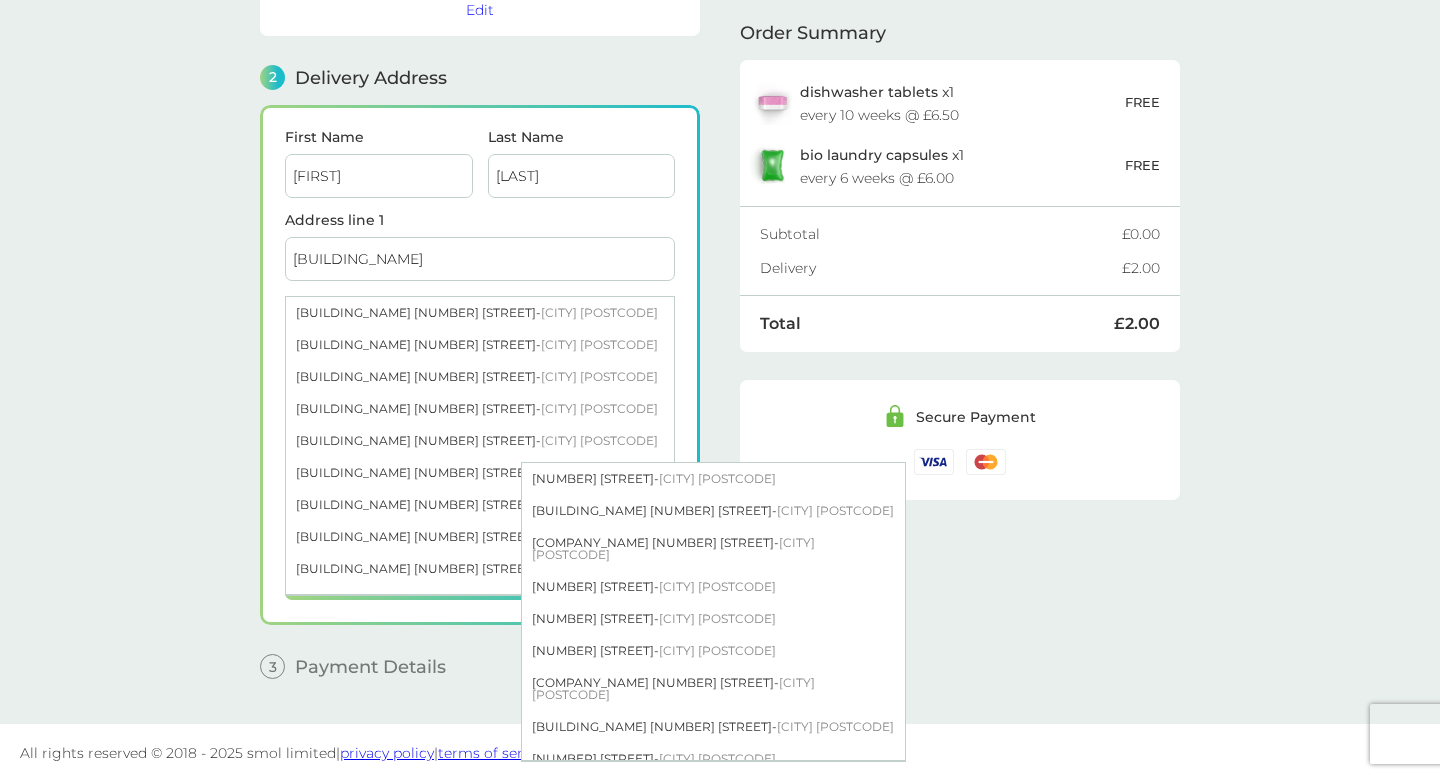 click on "1 Create an account [EMAIL] Edit 2 Delivery Address First Name [FIRST] Last Name [LAST] Address line 1 [BUILDING_NAME] [BUILDING_NAME] [NUMBER] [STREET] [POSTCODE] [BUILDING_NAME] [NUMBER] [STREET] [POSTCODE] [BUILDING_NAME] [NUMBER] [STREET] [POSTCODE] [BUILDING_NAME] [NUMBER] [STREET] [POSTCODE] [BUILDING_NAME] [NUMBER] [STREET] [POSTCODE] [BUILDING_NAME] [NUMBER] [STREET] [POSTCODE] [BUILDING_NAME] [NUMBER] [STREET] [POSTCODE] [BUILDING_NAME] [NUMBER] [STREET] [POSTCODE] [BUILDING_NAME] [NUMBER] [STREET] [POSTCODE] [BUILDING_NAME] [NUMBER] [STREET] [POSTCODE] Address line 2 [NUMBER] [STREET] City [CITY] Postcode [POSTCODE] [NUMBER] [STREET] [POSTCODE] [BUILDING_NAME] [NUMBER] [STREET] [POSTCODE] [COMPANY_NAME] [NUMBER] [STREET] [POSTCODE] [NUMBER] [STREET] [POSTCODE] [NUMBER] [STREET] [POSTCODE] [NUMBER] [STREET] [POSTCODE] [COMPANY_NAME] [NUMBER] [STREET] [POSTCODE] [BUILDING_NAME] [NUMBER] [STREET] [POSTCODE] [NUMBER] [STREET]" at bounding box center (720, 288) 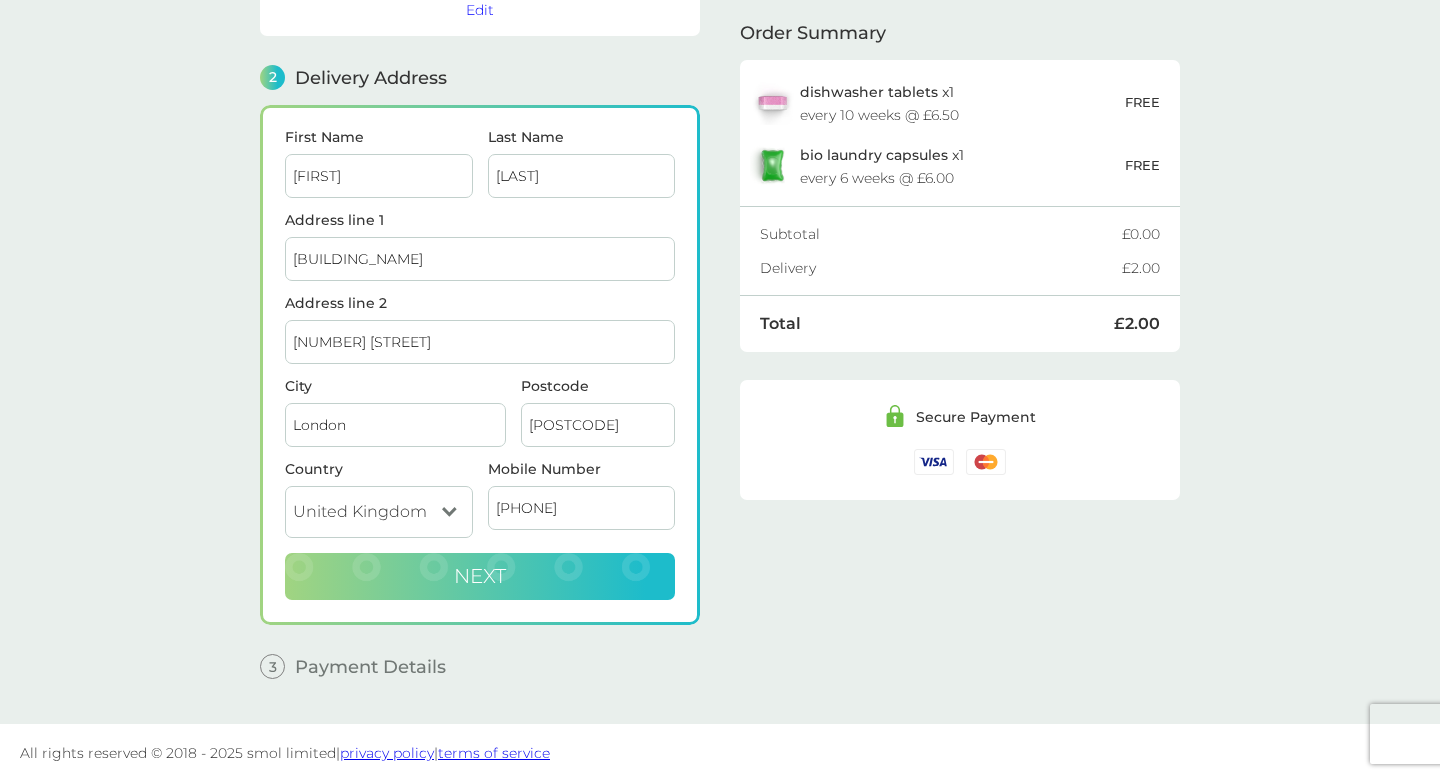 click on "Next" at bounding box center (480, 576) 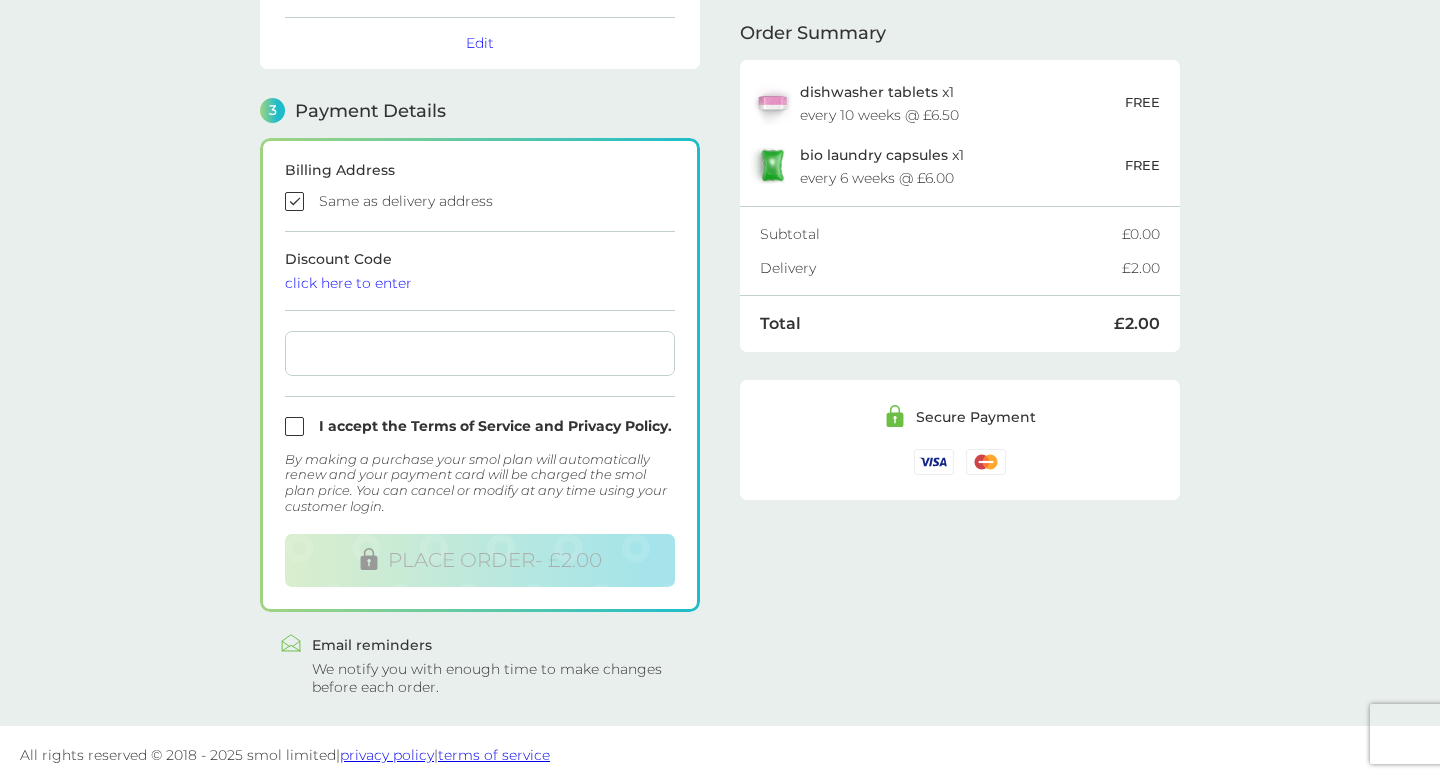 scroll, scrollTop: 507, scrollLeft: 0, axis: vertical 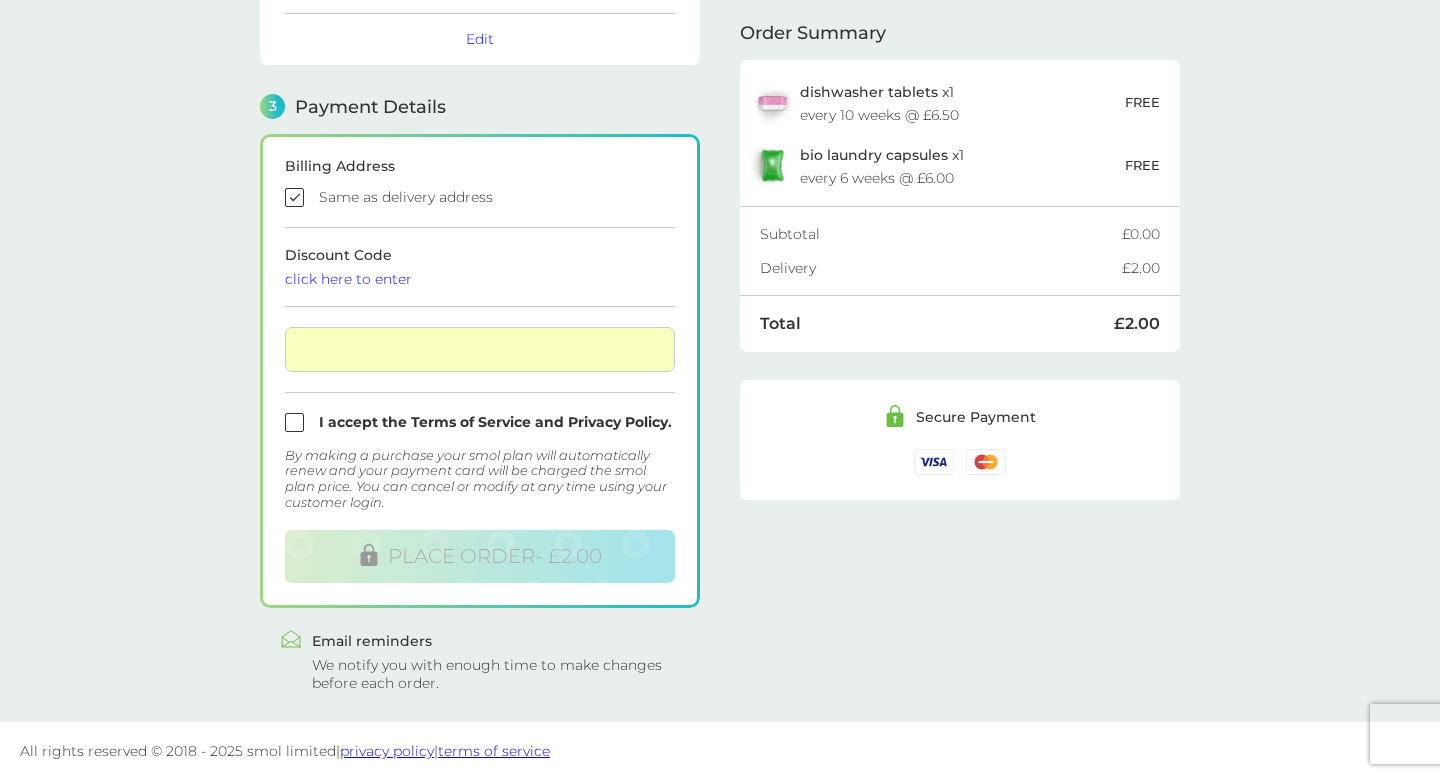 click at bounding box center (480, 422) 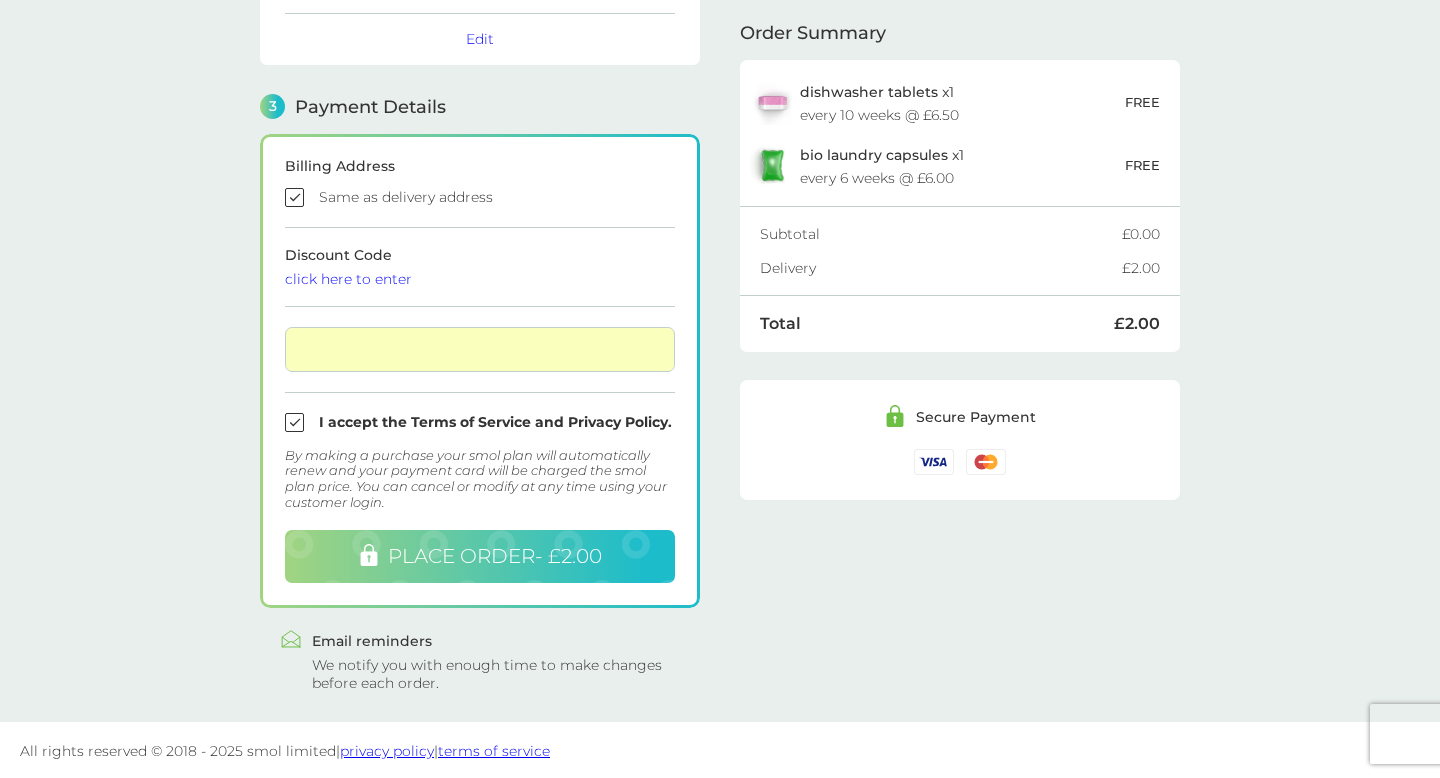 click on "PLACE ORDER  -   £2.00" at bounding box center [495, 556] 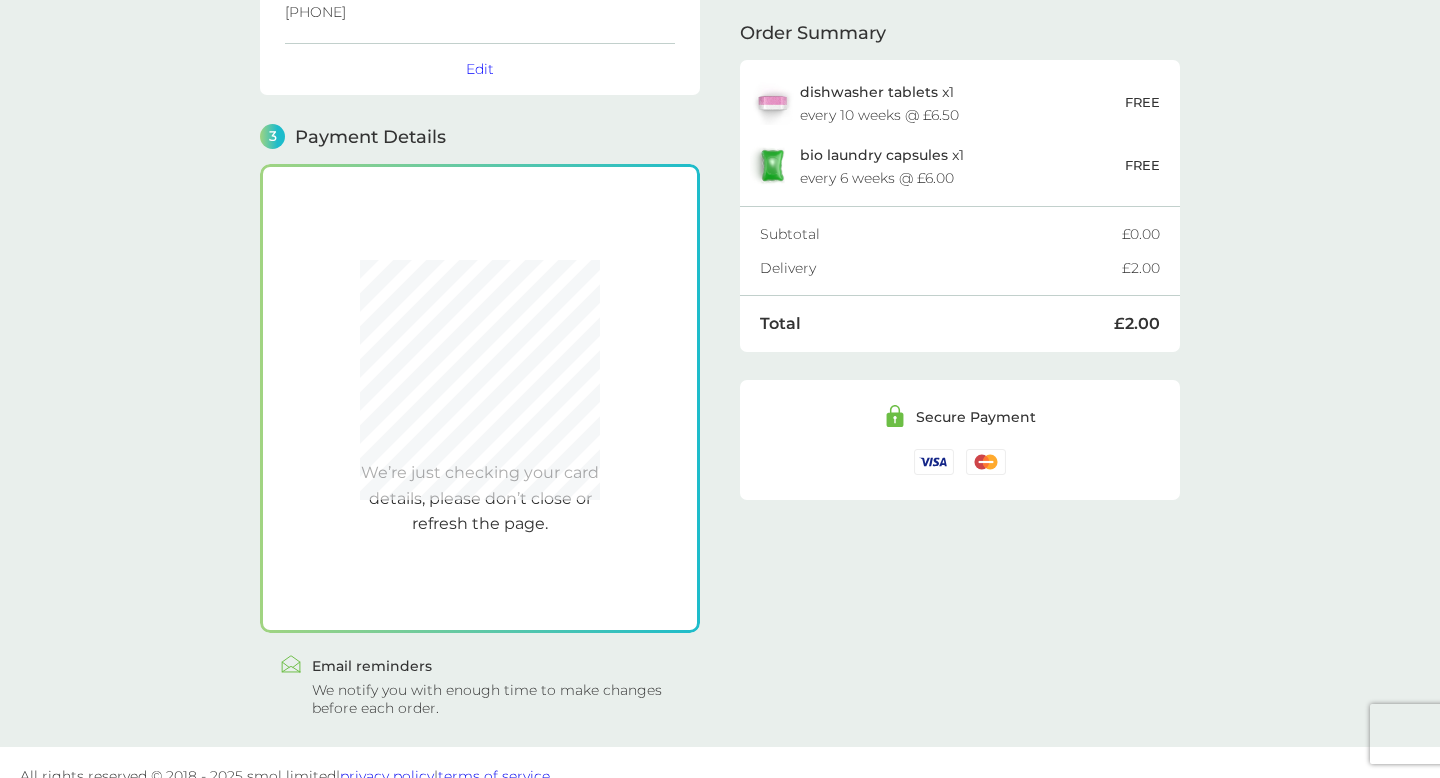scroll, scrollTop: 481, scrollLeft: 0, axis: vertical 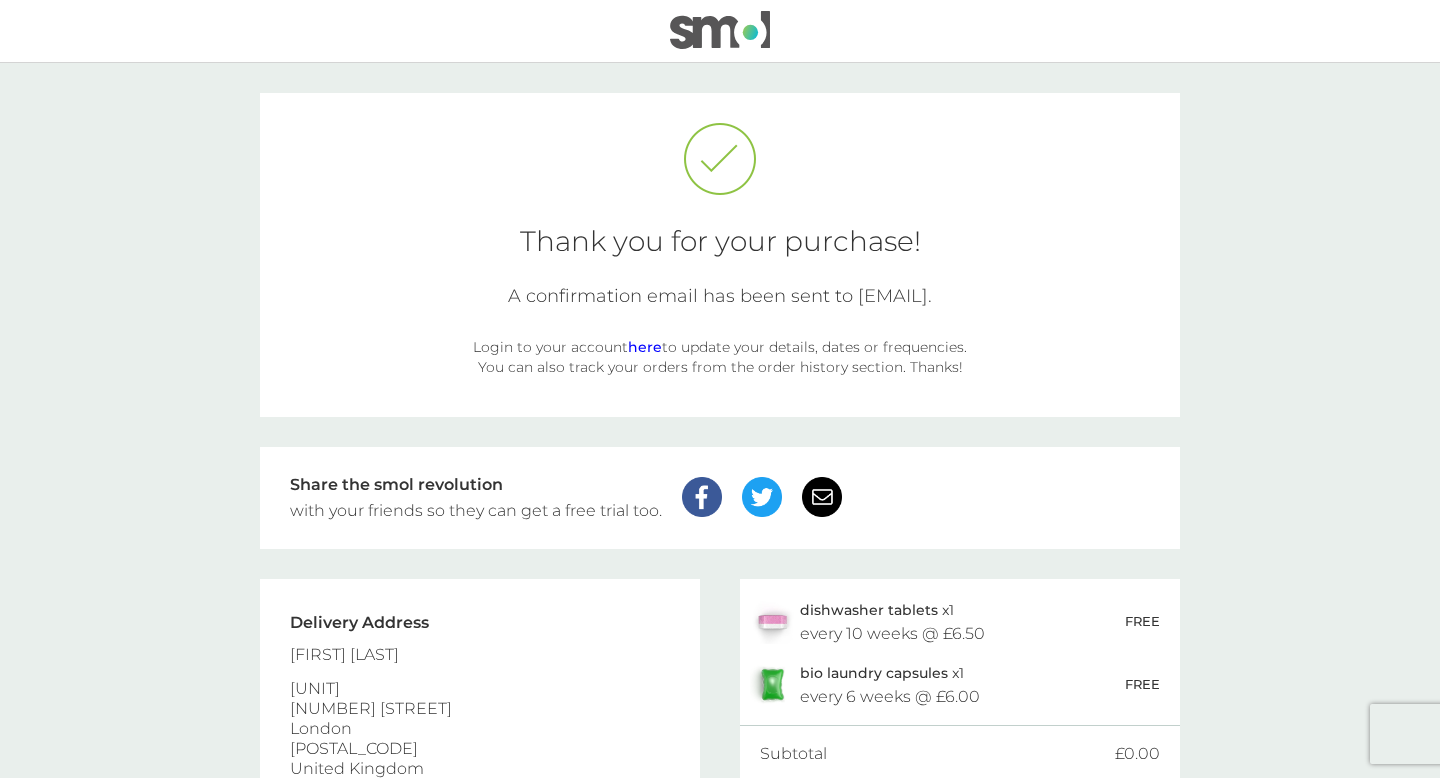 click at bounding box center [720, 30] 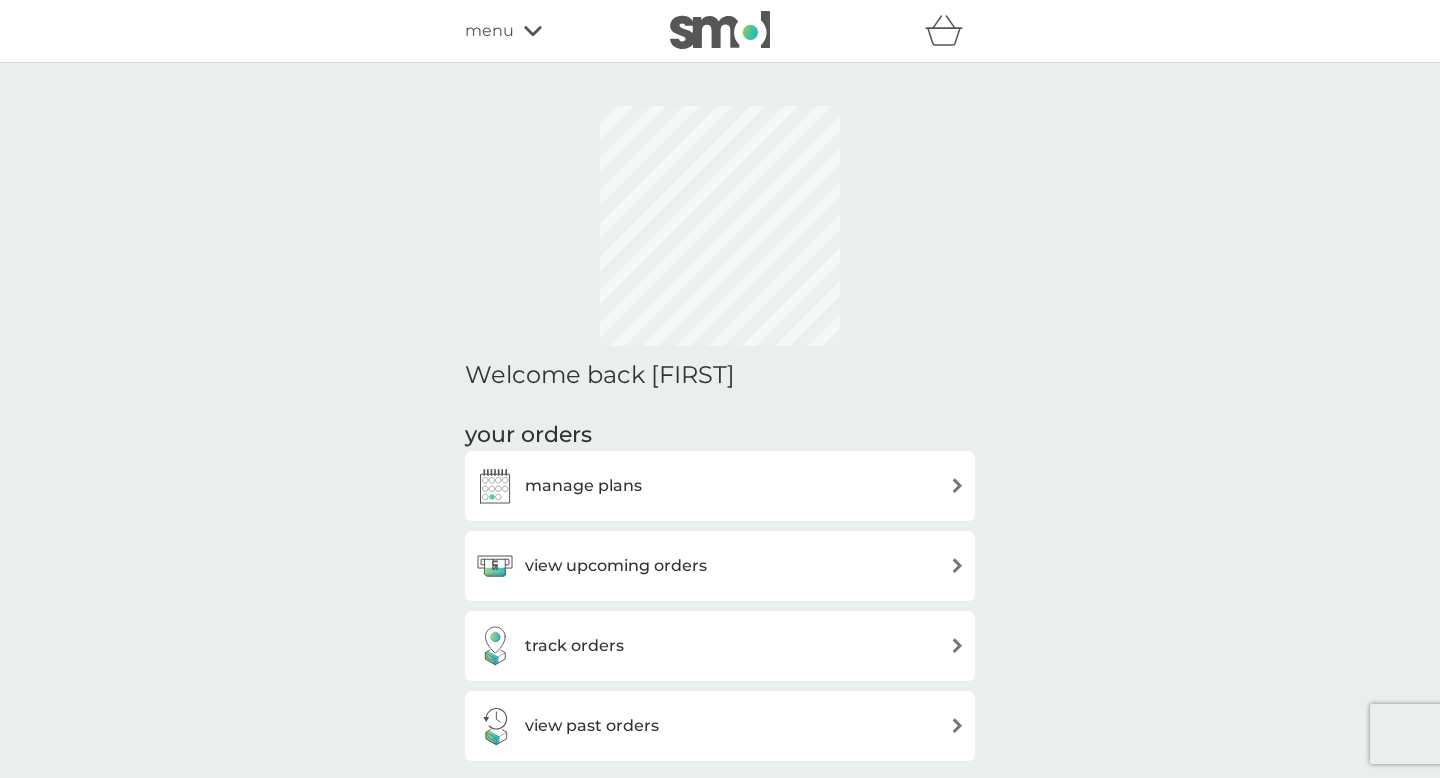 click on "manage plans" at bounding box center (720, 486) 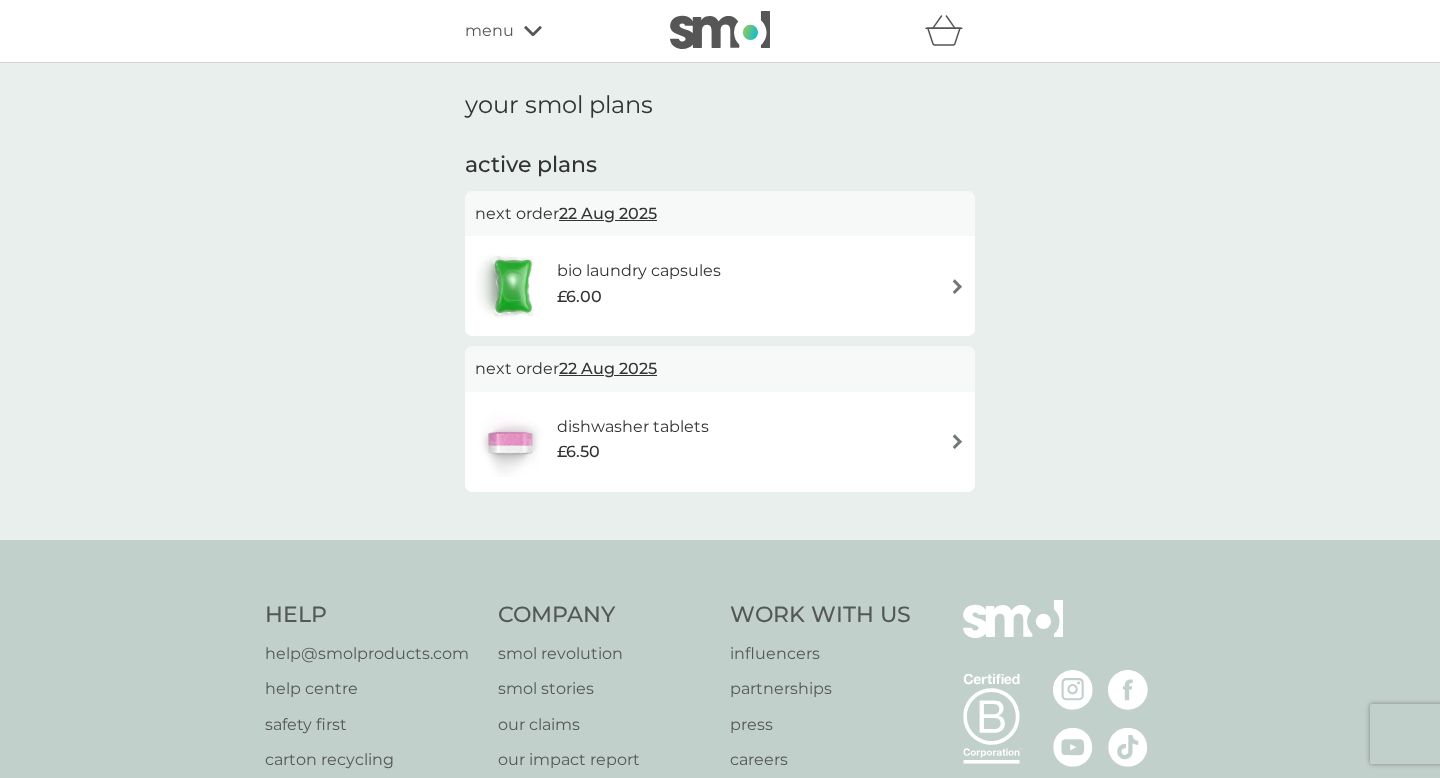 click on "£6.00" at bounding box center (639, 297) 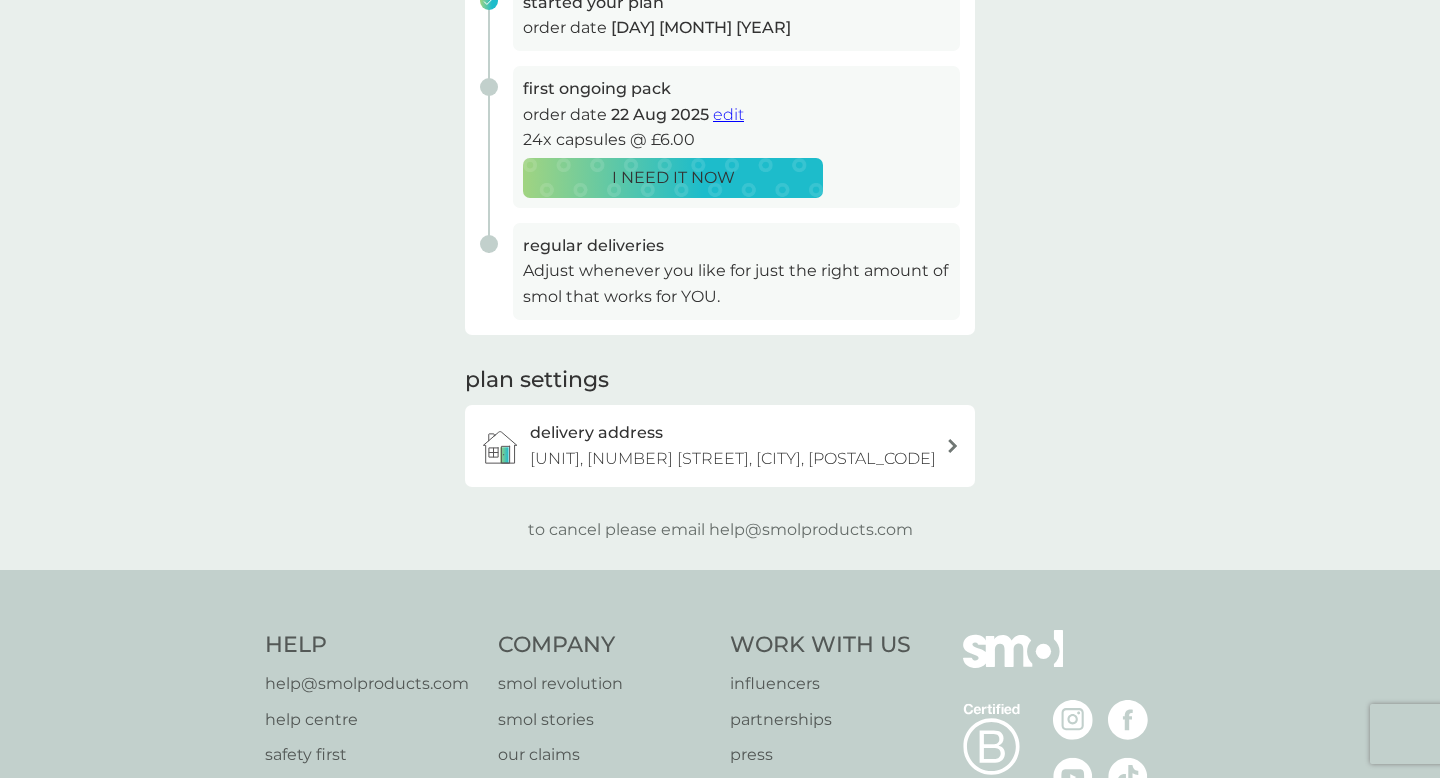scroll, scrollTop: 415, scrollLeft: 0, axis: vertical 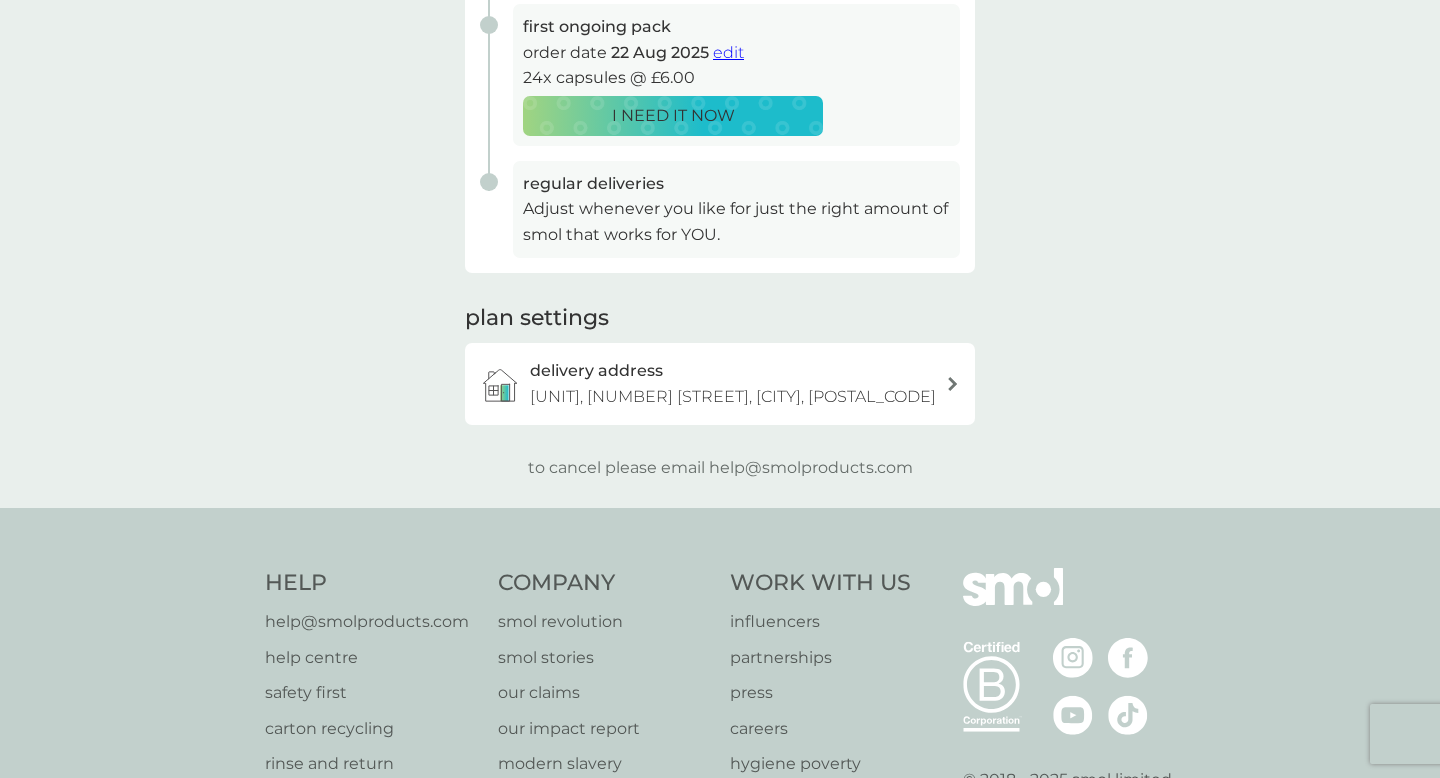 drag, startPoint x: 707, startPoint y: 465, endPoint x: 842, endPoint y: 473, distance: 135.23683 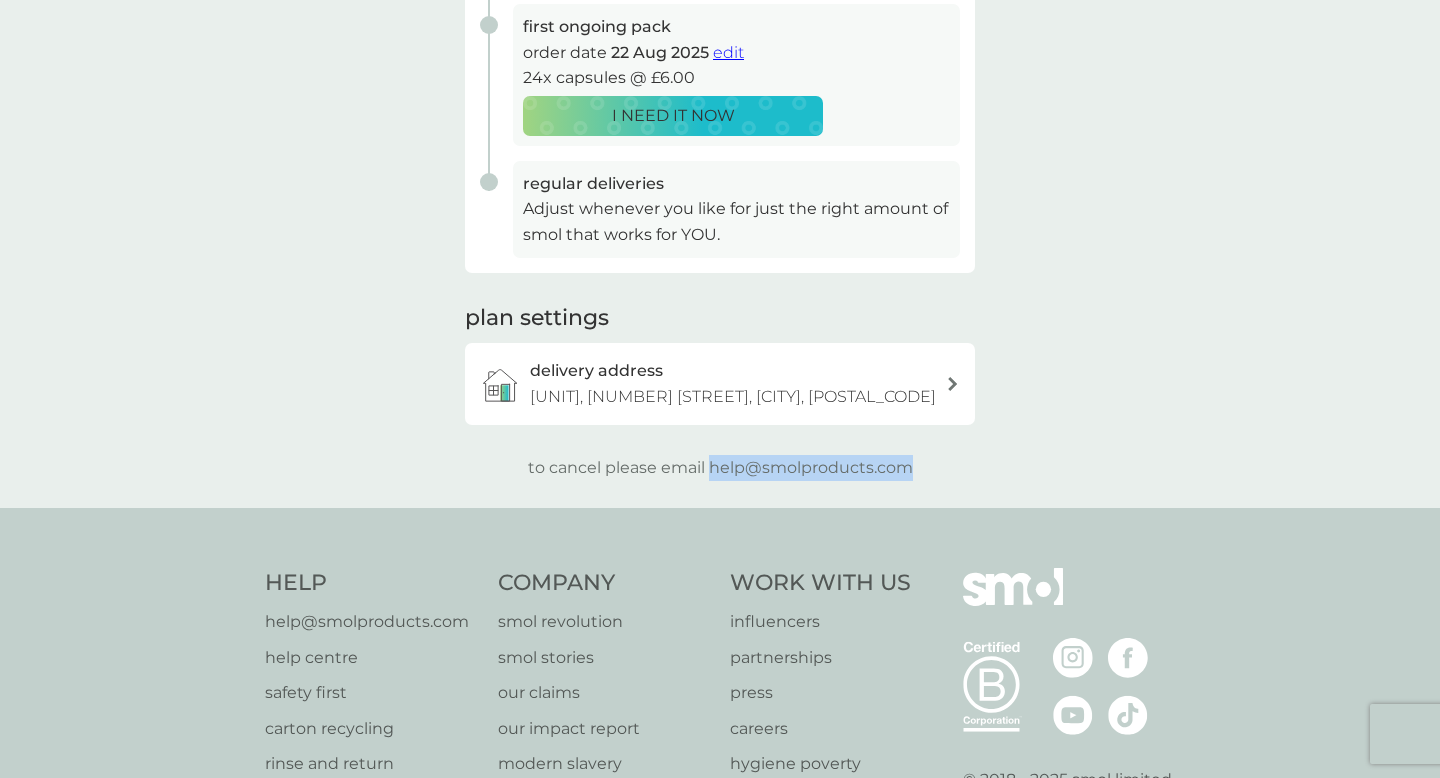 drag, startPoint x: 710, startPoint y: 468, endPoint x: 921, endPoint y: 466, distance: 211.00948 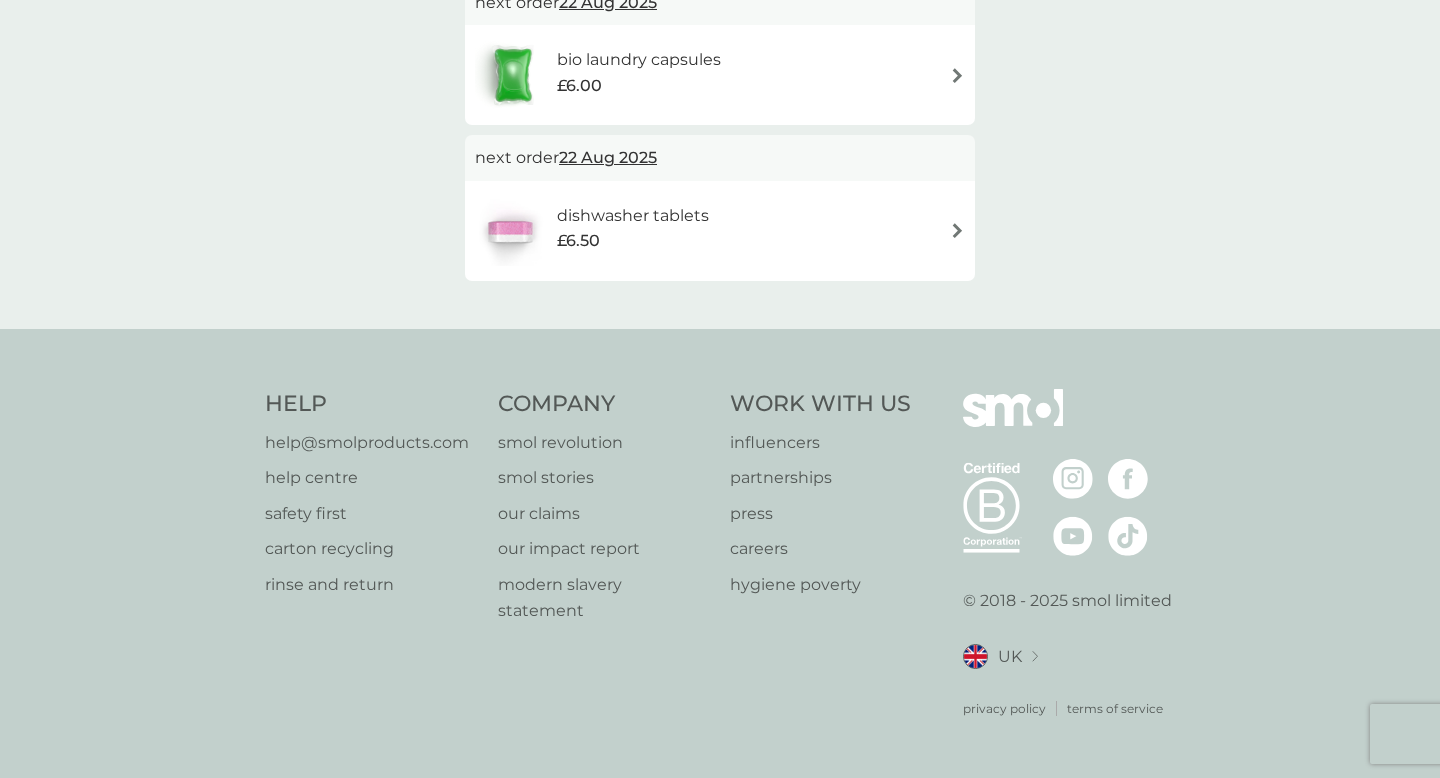 scroll, scrollTop: 0, scrollLeft: 0, axis: both 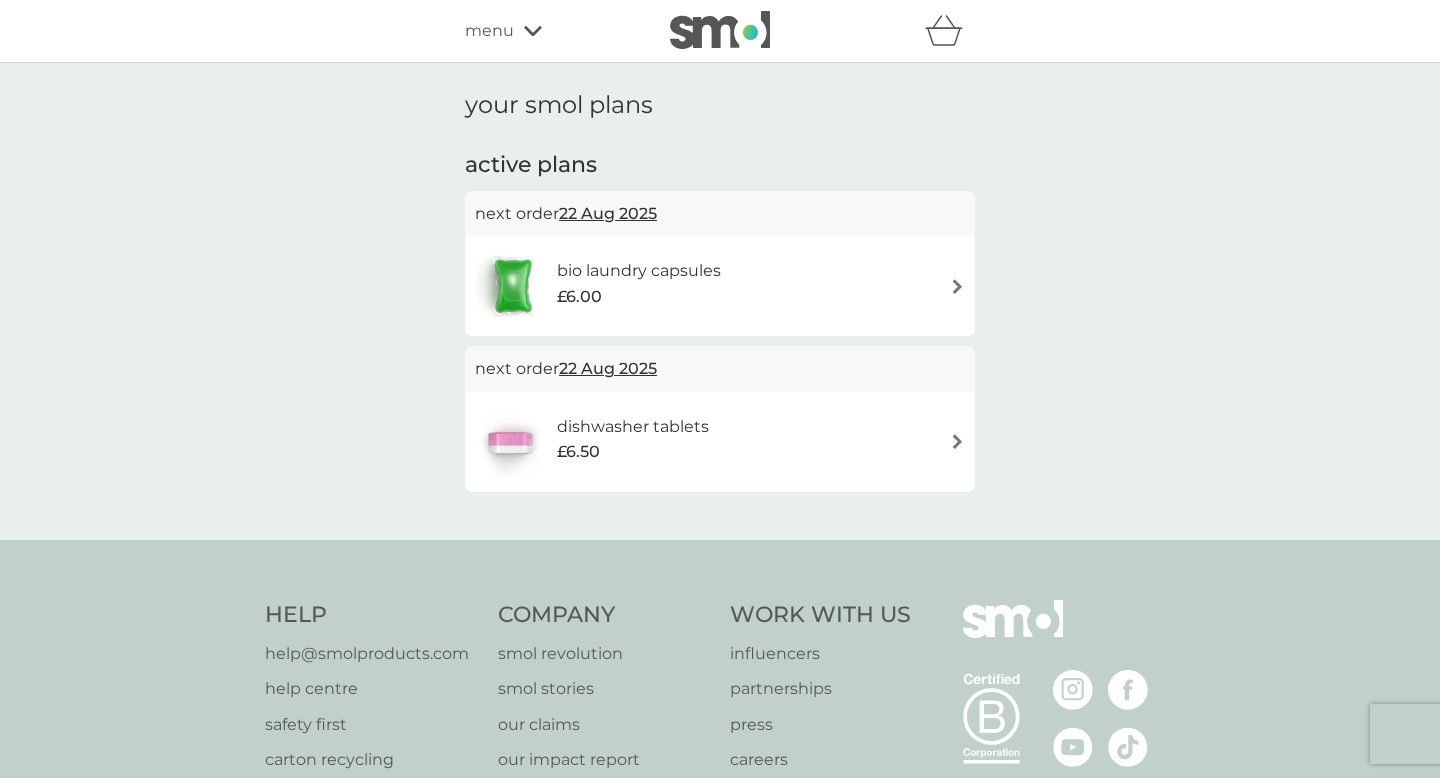 click on "dishwasher tablets" at bounding box center [633, 427] 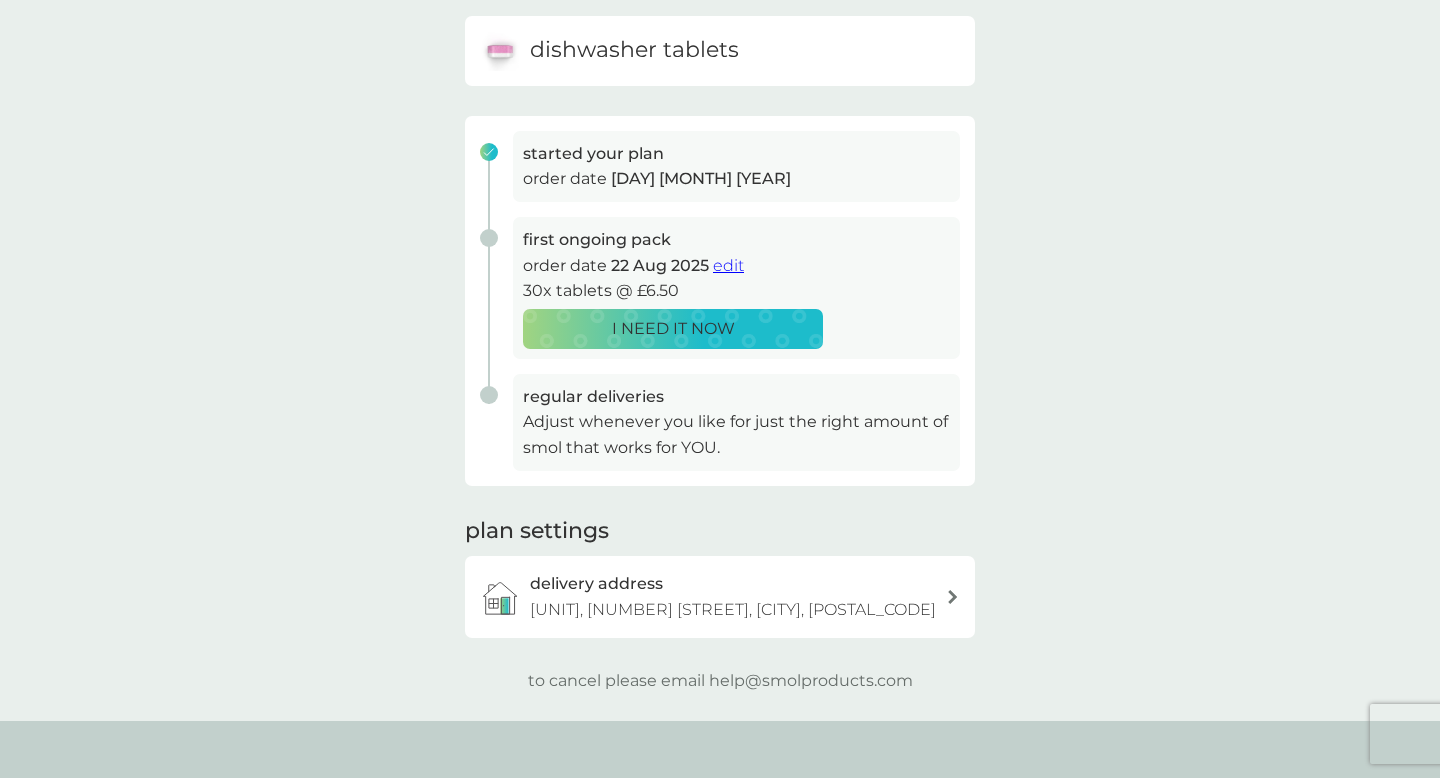 scroll, scrollTop: 292, scrollLeft: 0, axis: vertical 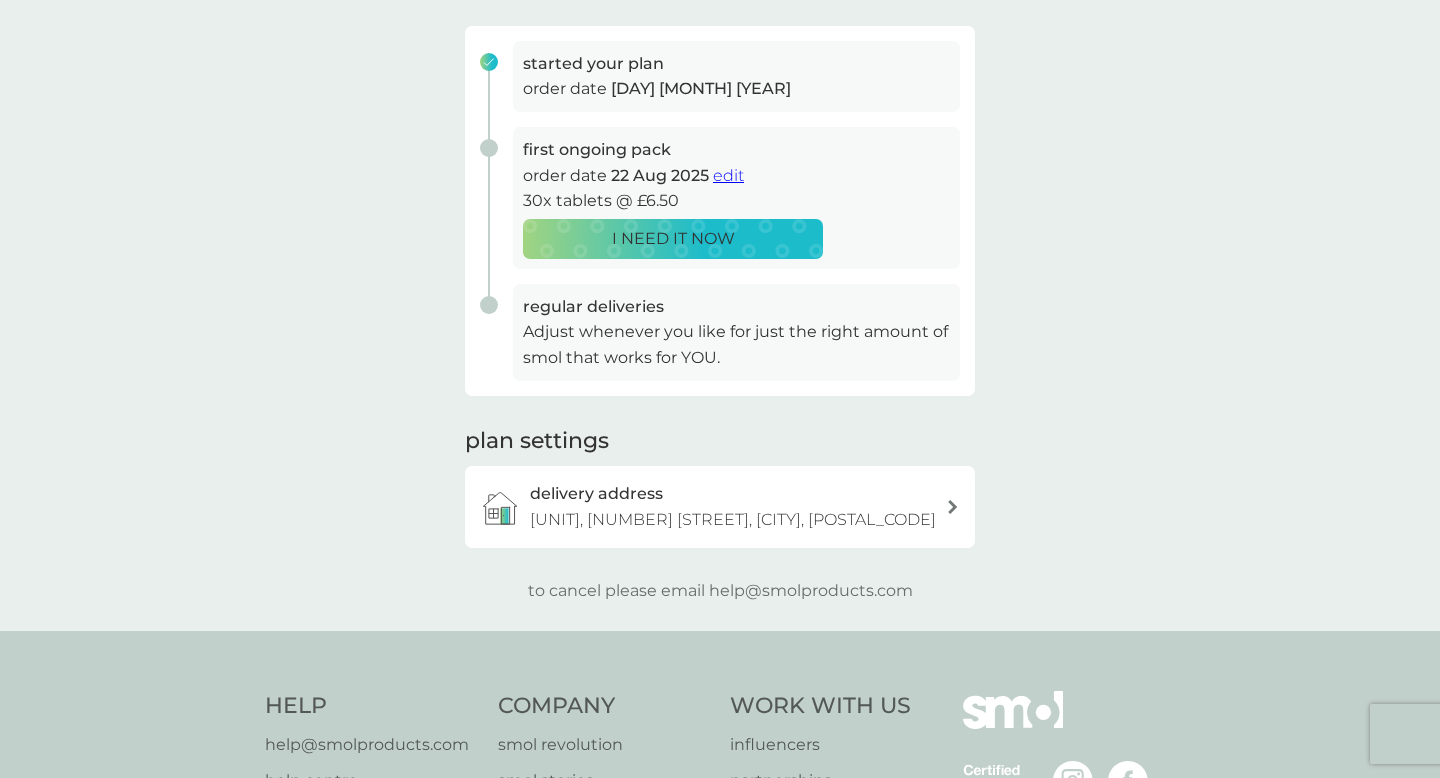 drag, startPoint x: 707, startPoint y: 592, endPoint x: 952, endPoint y: 589, distance: 245.01837 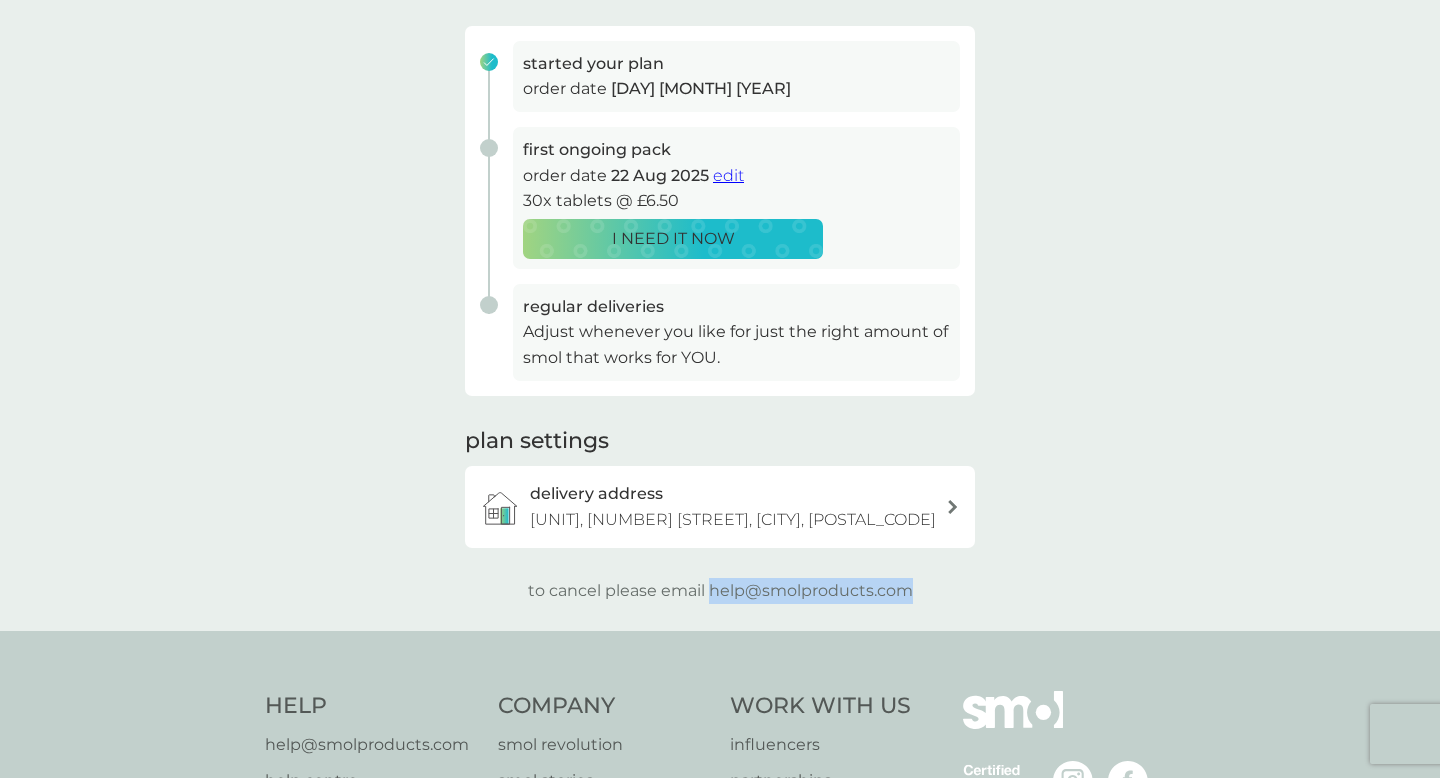 drag, startPoint x: 708, startPoint y: 588, endPoint x: 928, endPoint y: 586, distance: 220.0091 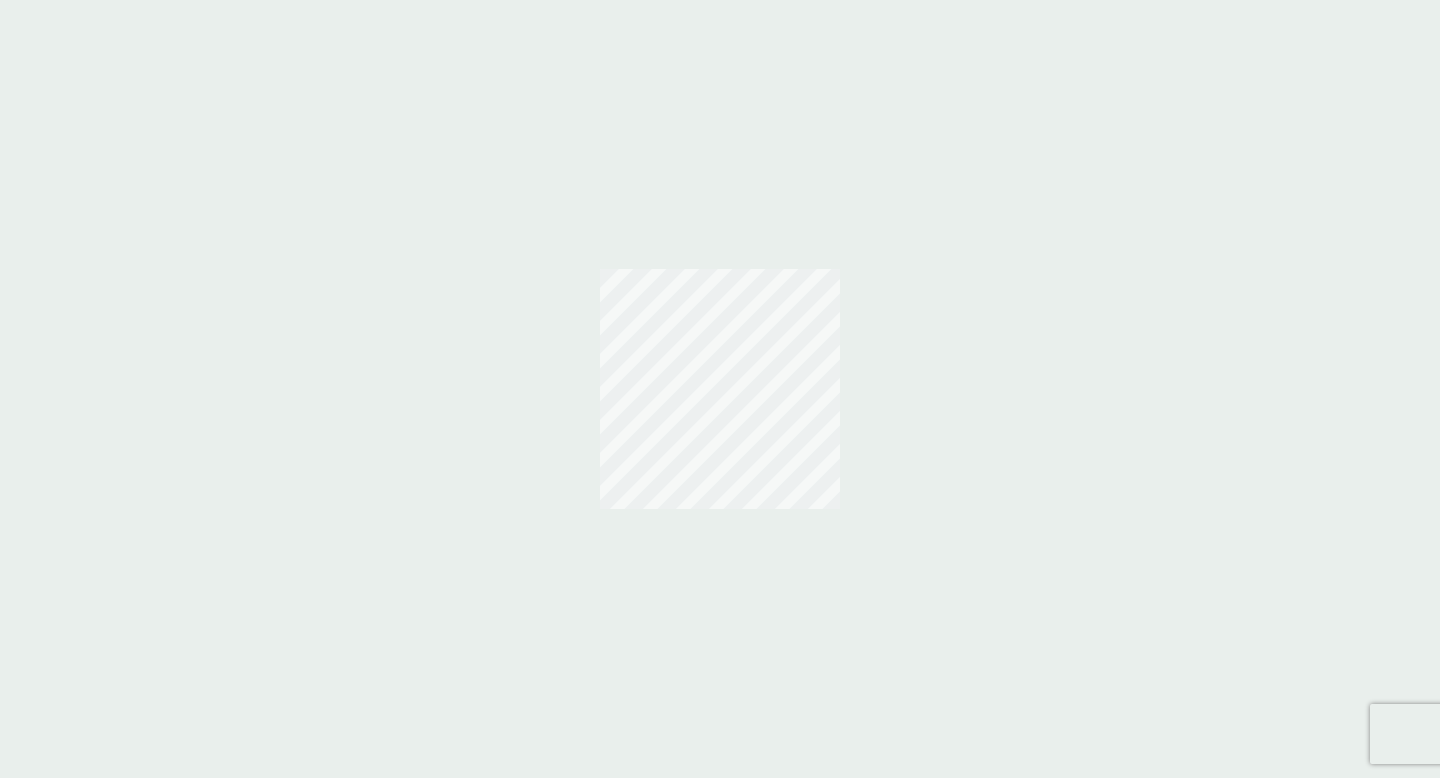scroll, scrollTop: 0, scrollLeft: 0, axis: both 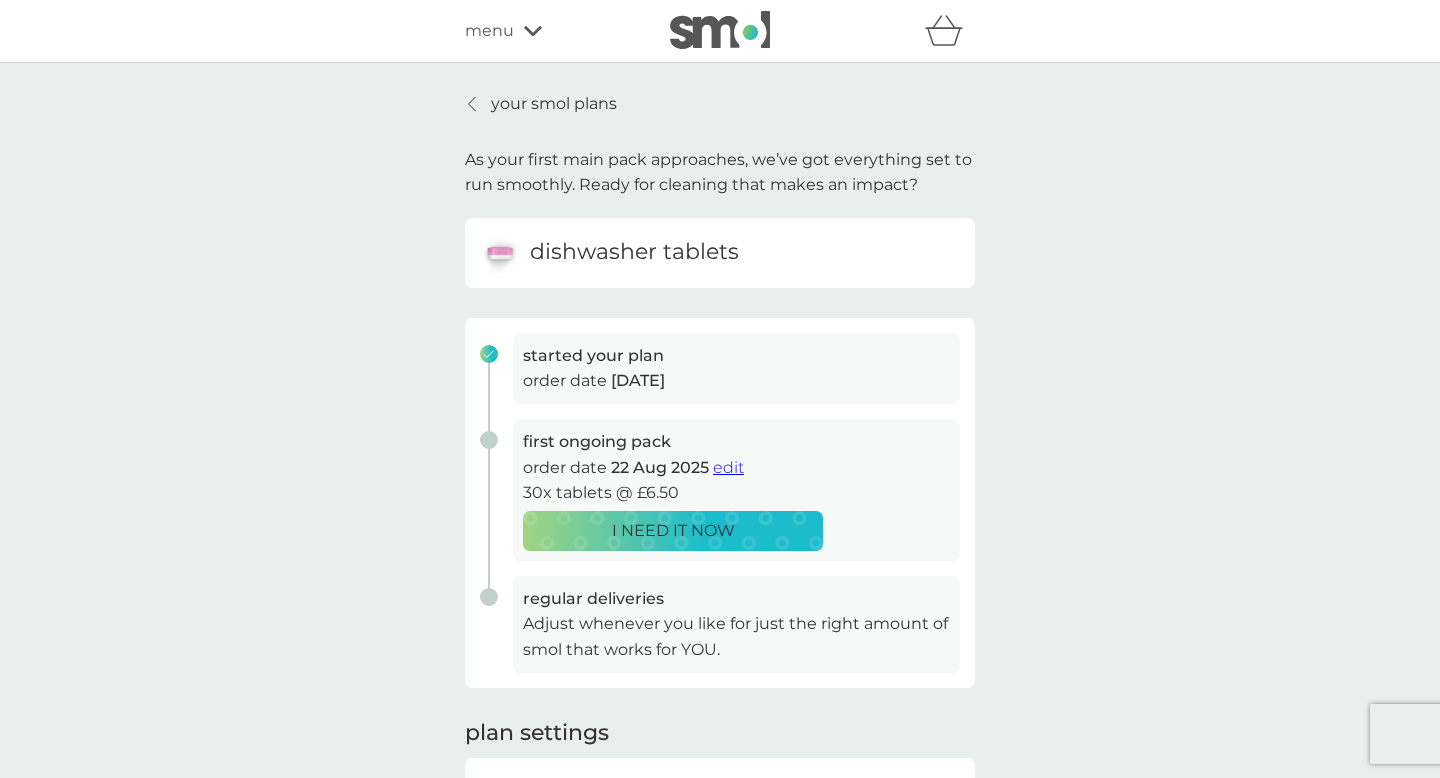 click on "menu" at bounding box center (489, 31) 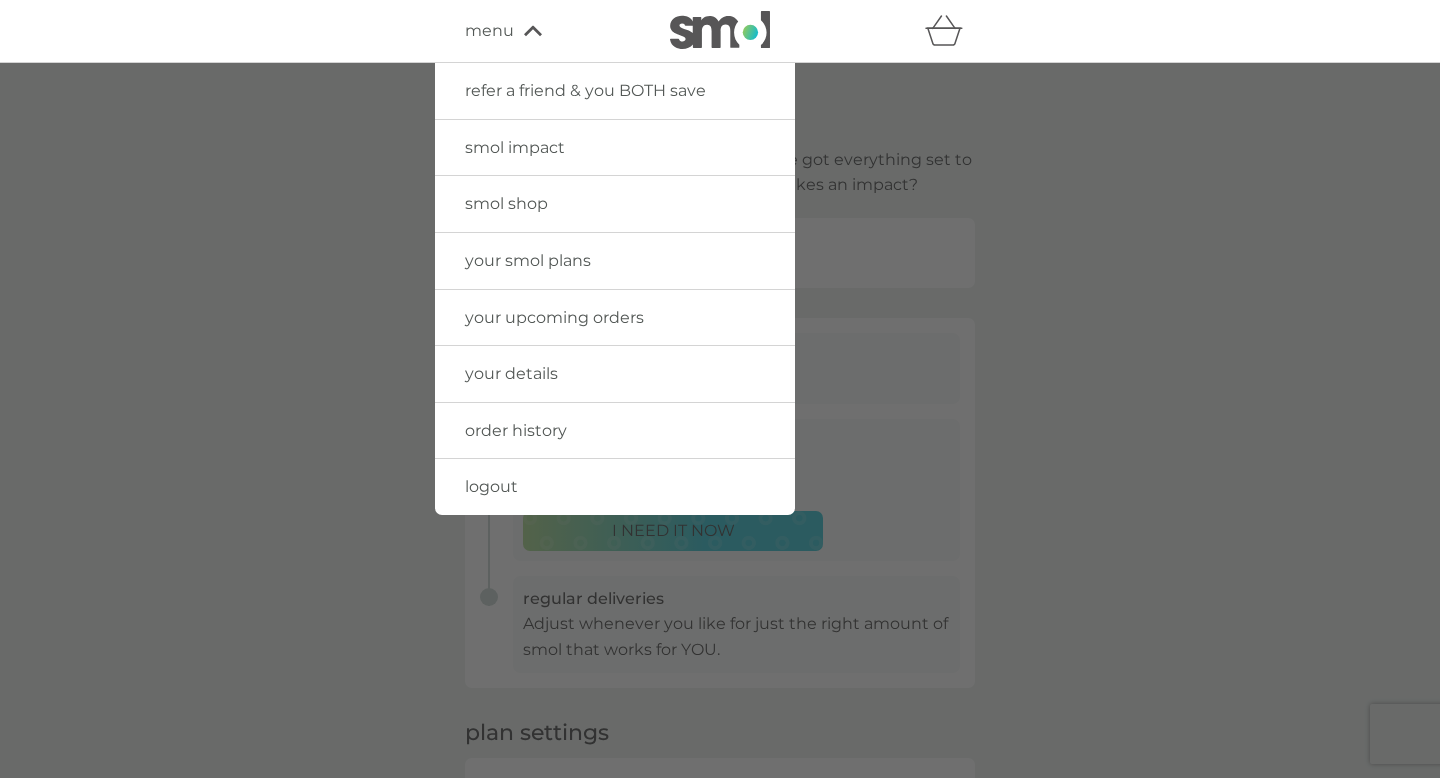 click on "your smol plans" at bounding box center [528, 260] 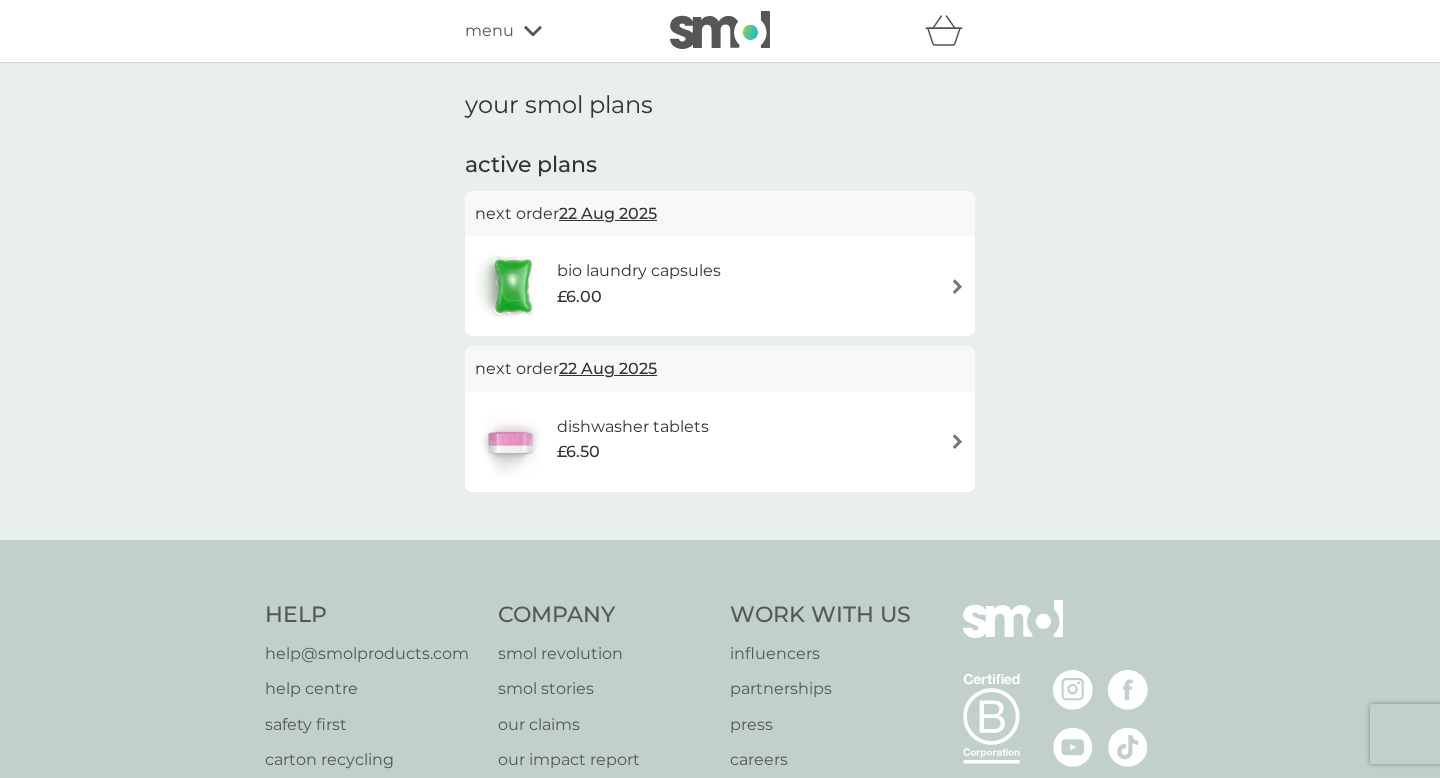 click on "bio laundry capsules £6.00" at bounding box center [608, 286] 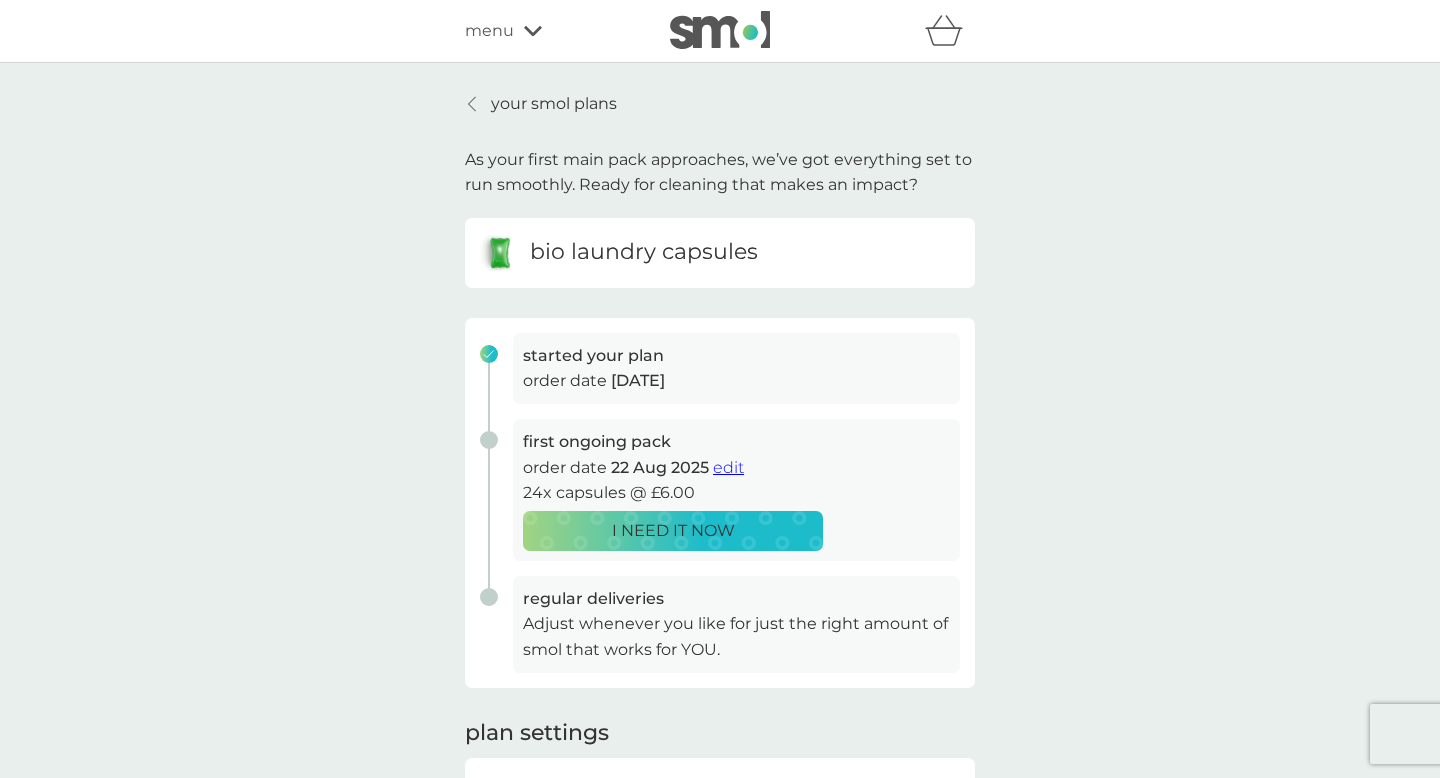 scroll, scrollTop: 355, scrollLeft: 0, axis: vertical 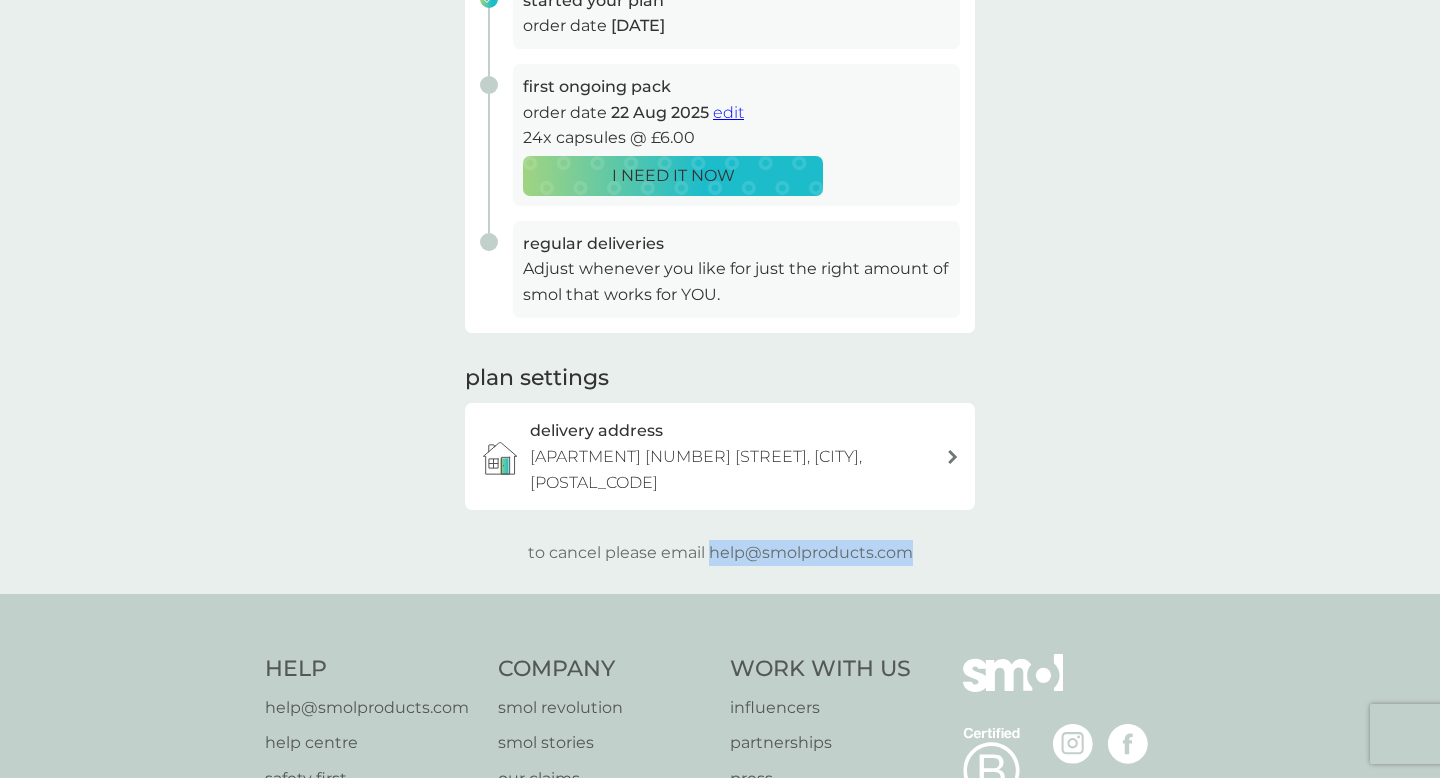 drag, startPoint x: 711, startPoint y: 529, endPoint x: 937, endPoint y: 530, distance: 226.00221 